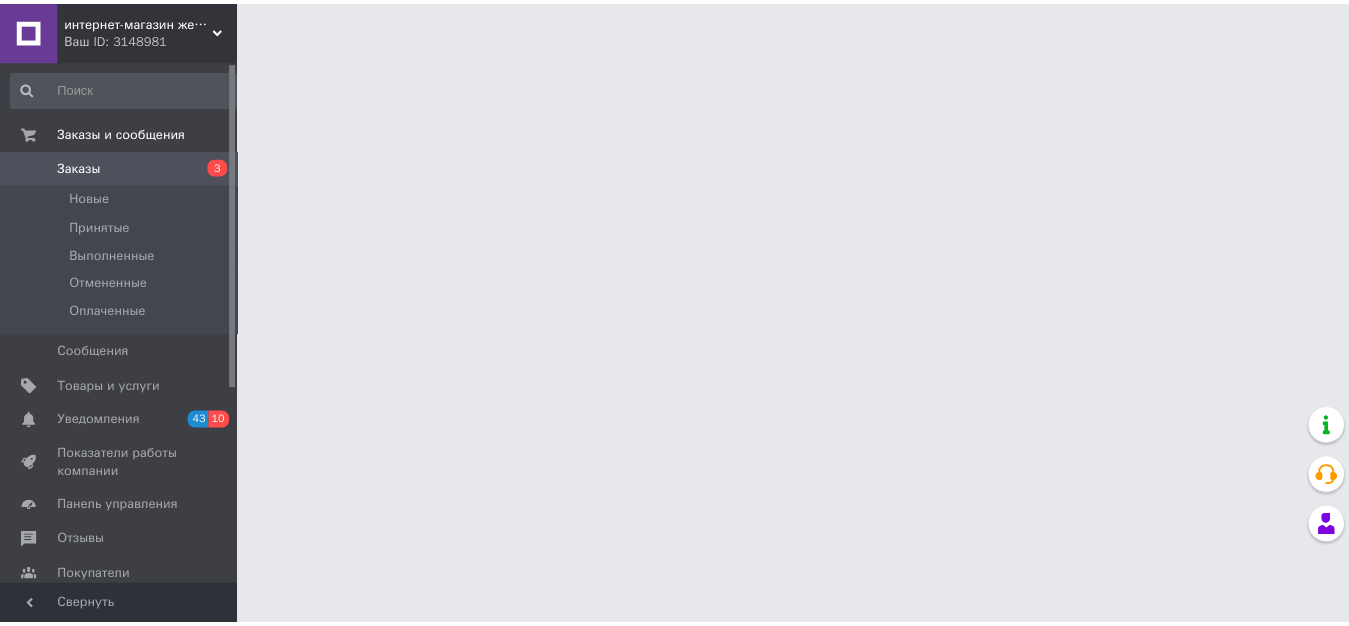 scroll, scrollTop: 0, scrollLeft: 0, axis: both 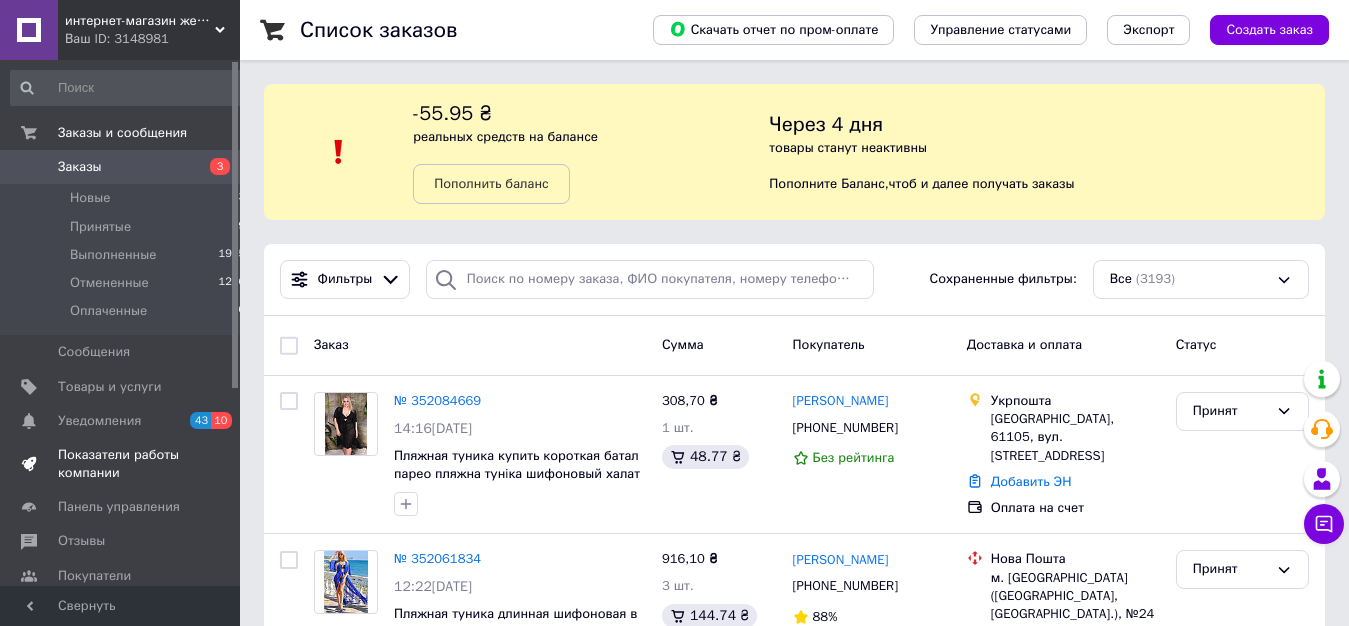 click on "Показатели работы компании" at bounding box center (121, 464) 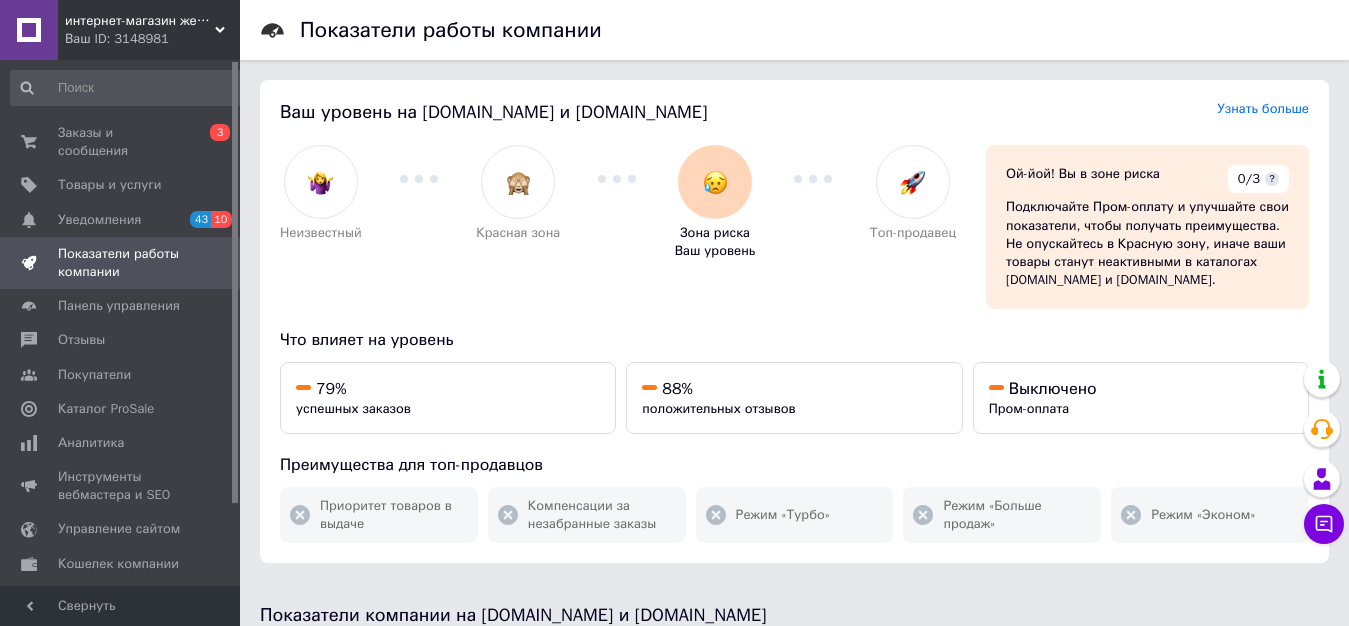 click on "Ваш ID: 3148981" at bounding box center [152, 39] 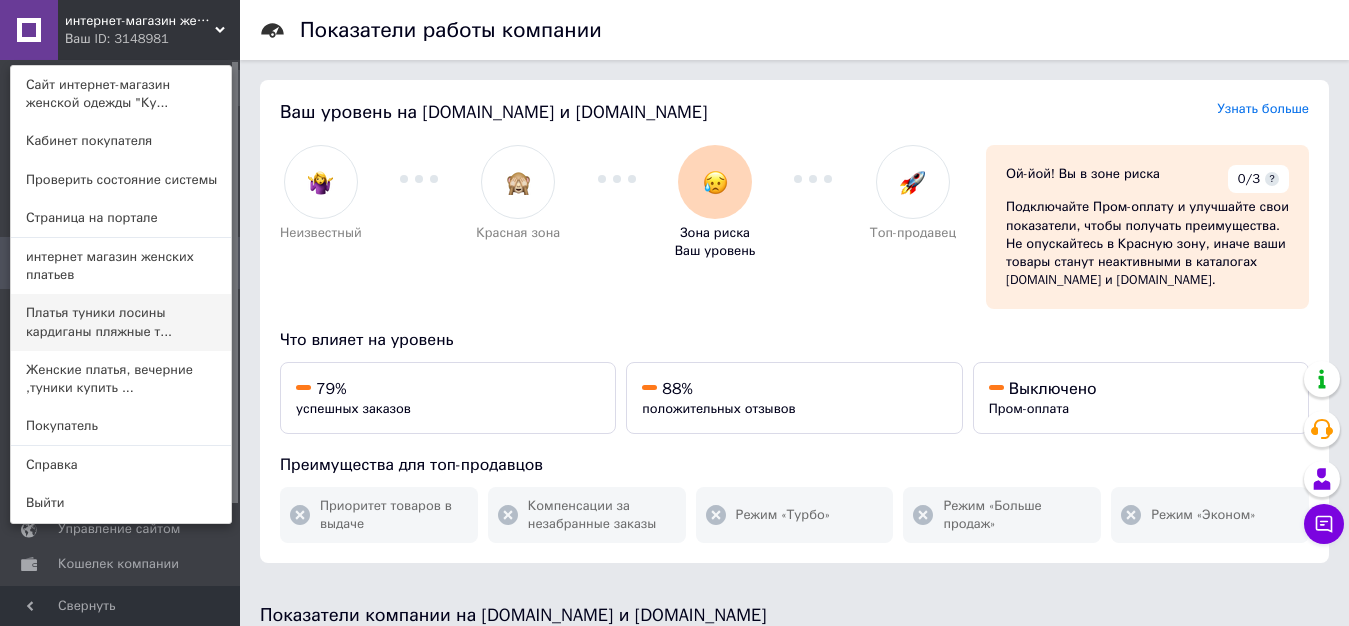 click on "Платья туники лосины кардиганы пляжные т..." at bounding box center [121, 322] 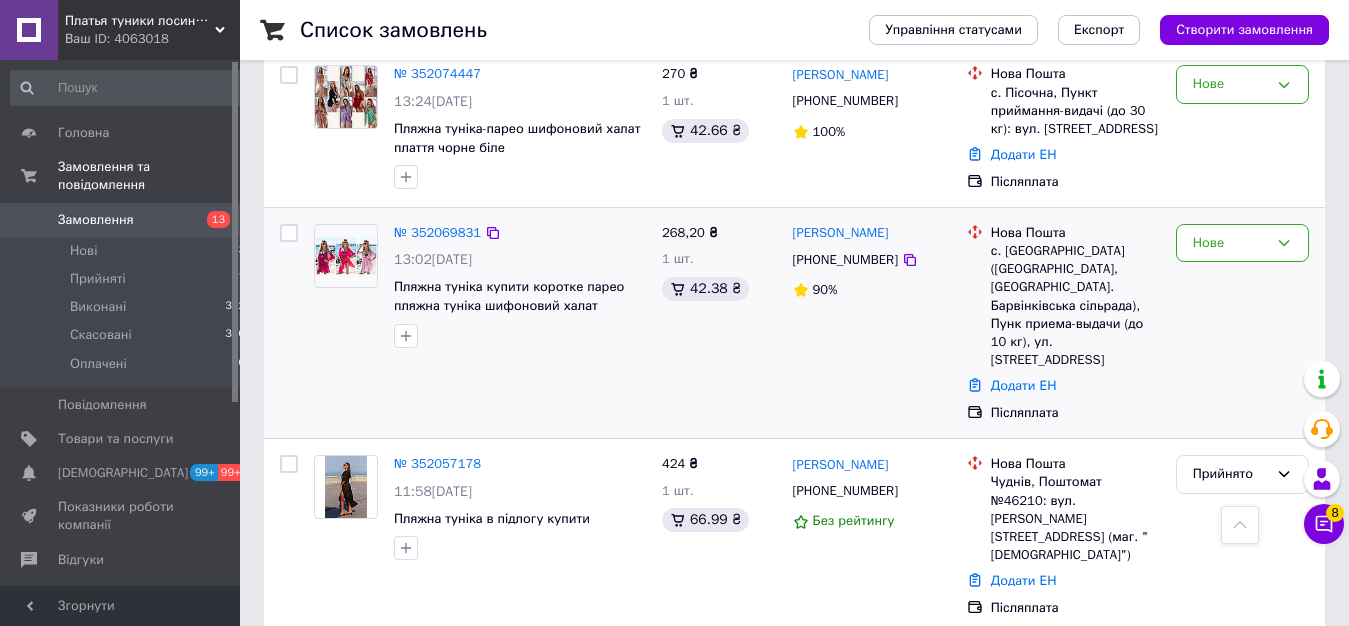 scroll, scrollTop: 714, scrollLeft: 0, axis: vertical 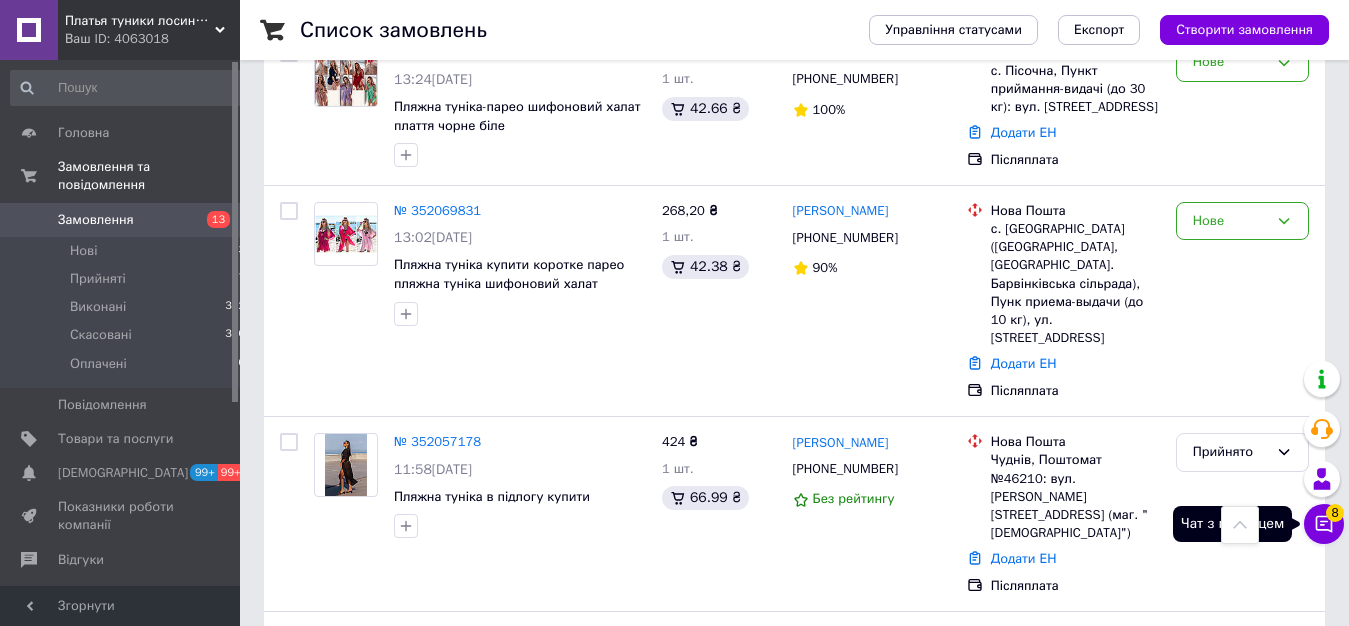click on "Чат з покупцем 8" at bounding box center [1324, 524] 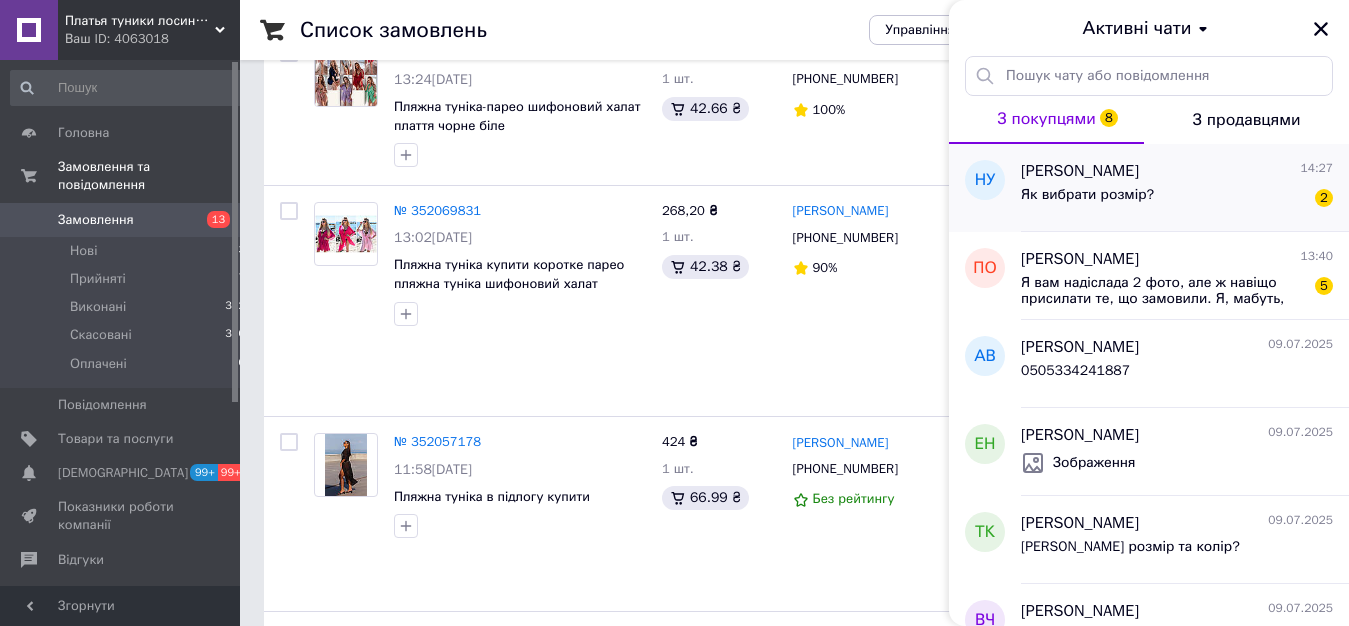 click on "Як вибрати розмір?" at bounding box center (1087, 195) 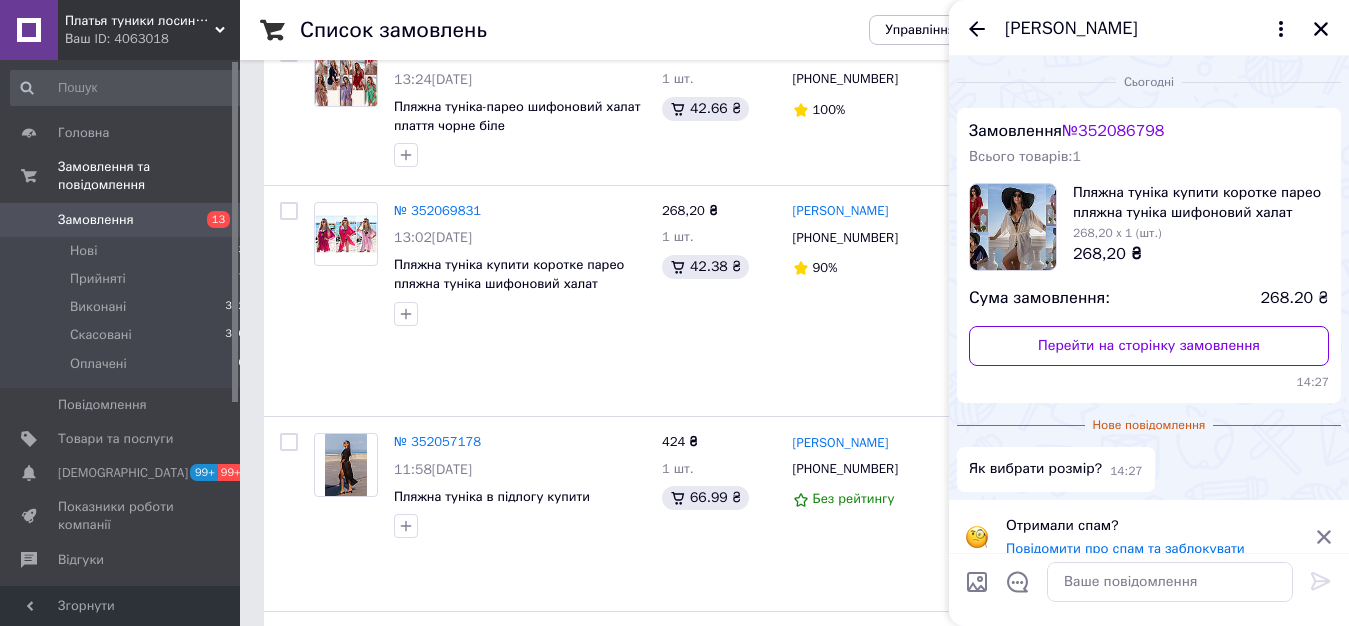 click at bounding box center [977, 582] 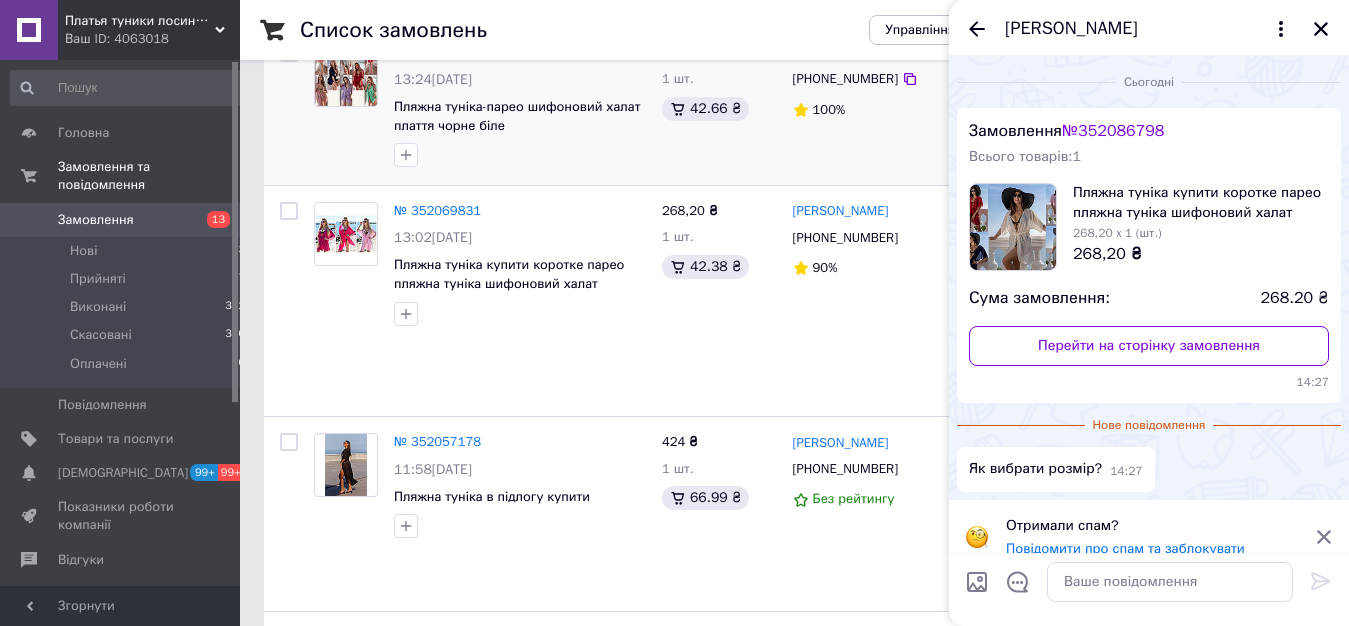 type on "C:\fakepath\0-02-05-2661c3ed382902880b6daf620d3878a945d8426f0016382ed287b198ea33b3c3_887dc4949bfdc9b9.jpg" 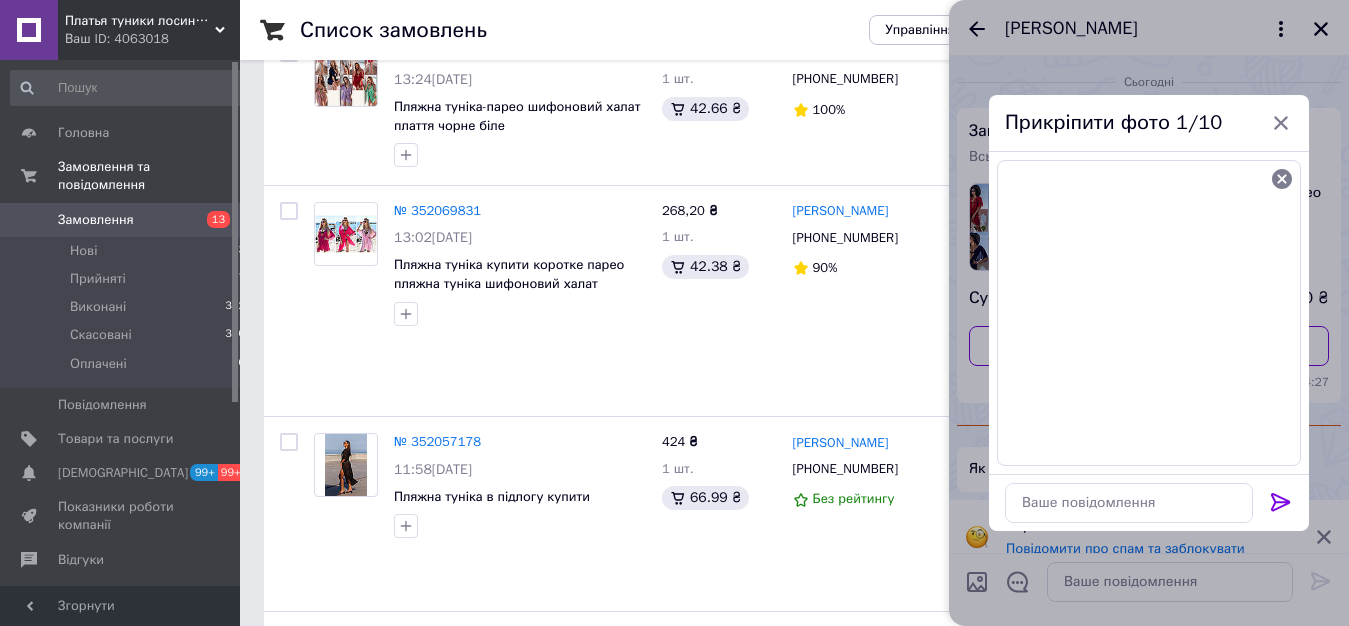 click 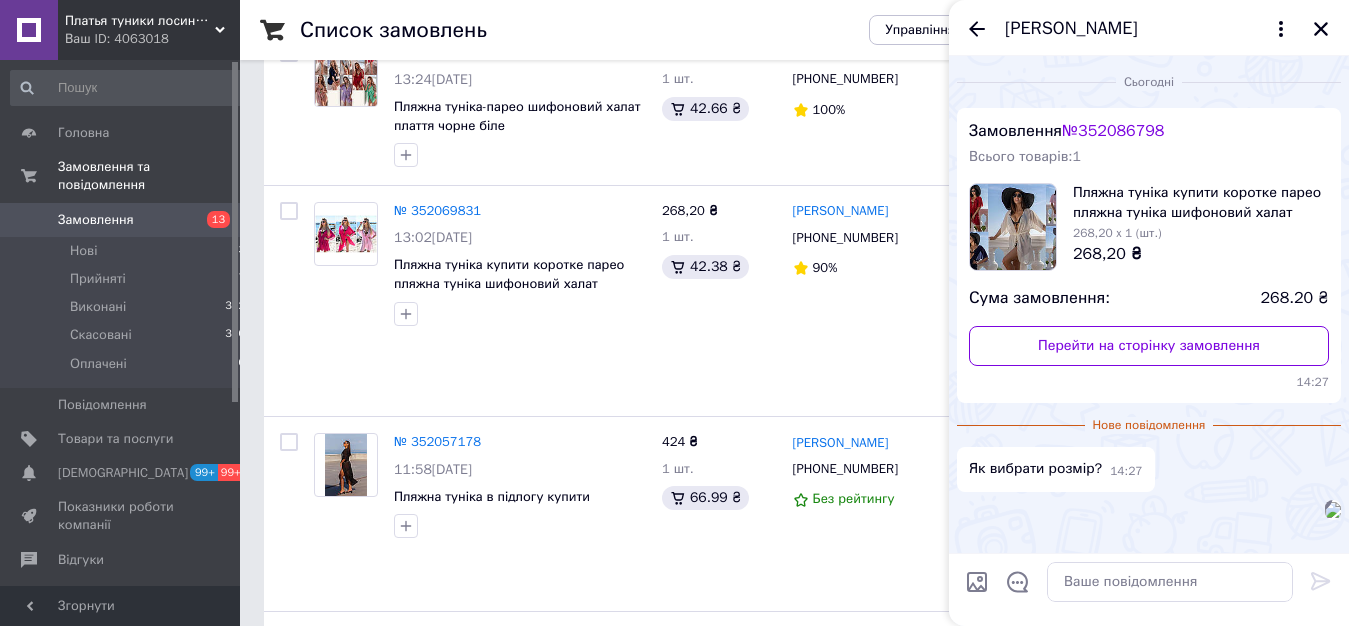 scroll, scrollTop: 58, scrollLeft: 0, axis: vertical 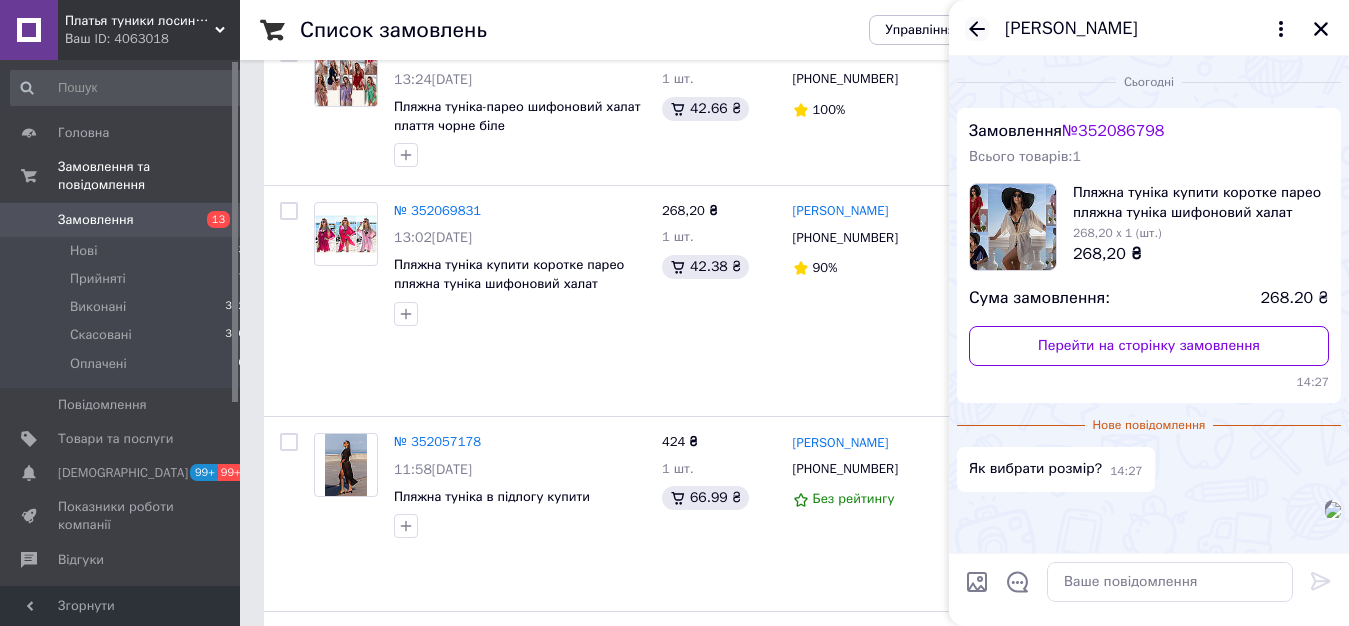 click 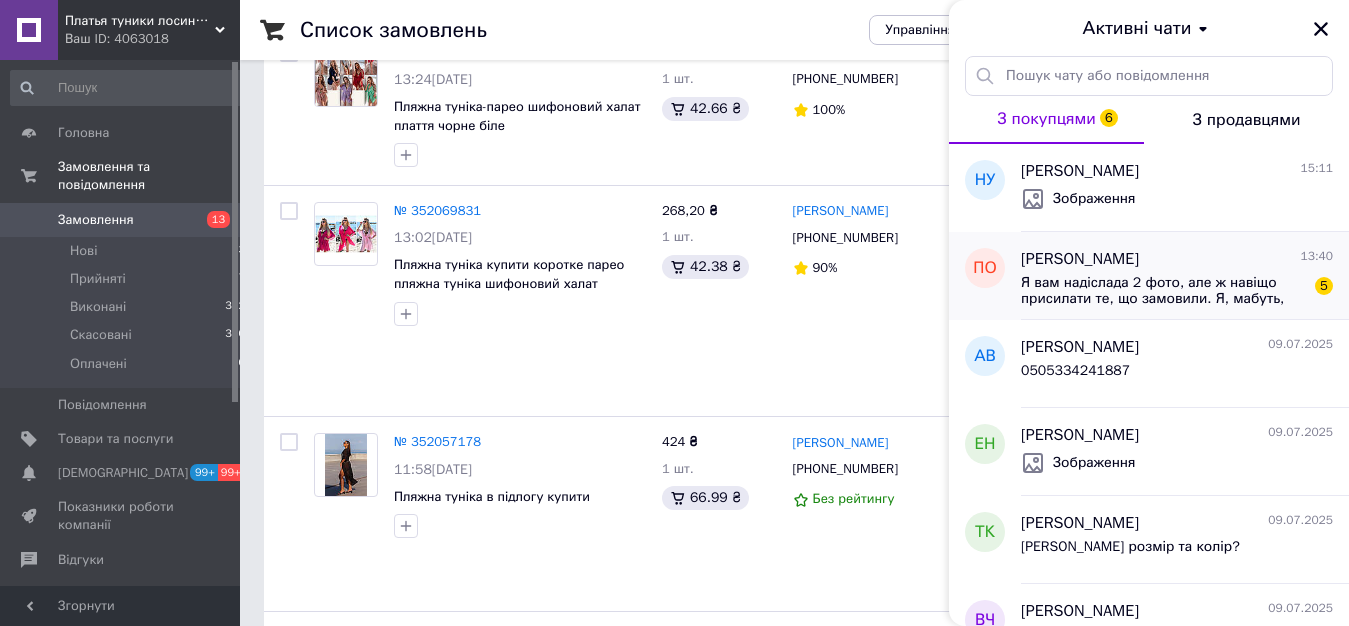 click on "Я вам надіслада 2 фото, але ж навіщо присилати те, що замовили. Я, мабуть, маю бути безмежно вдячною за те зо взагалі прислали" at bounding box center [1163, 291] 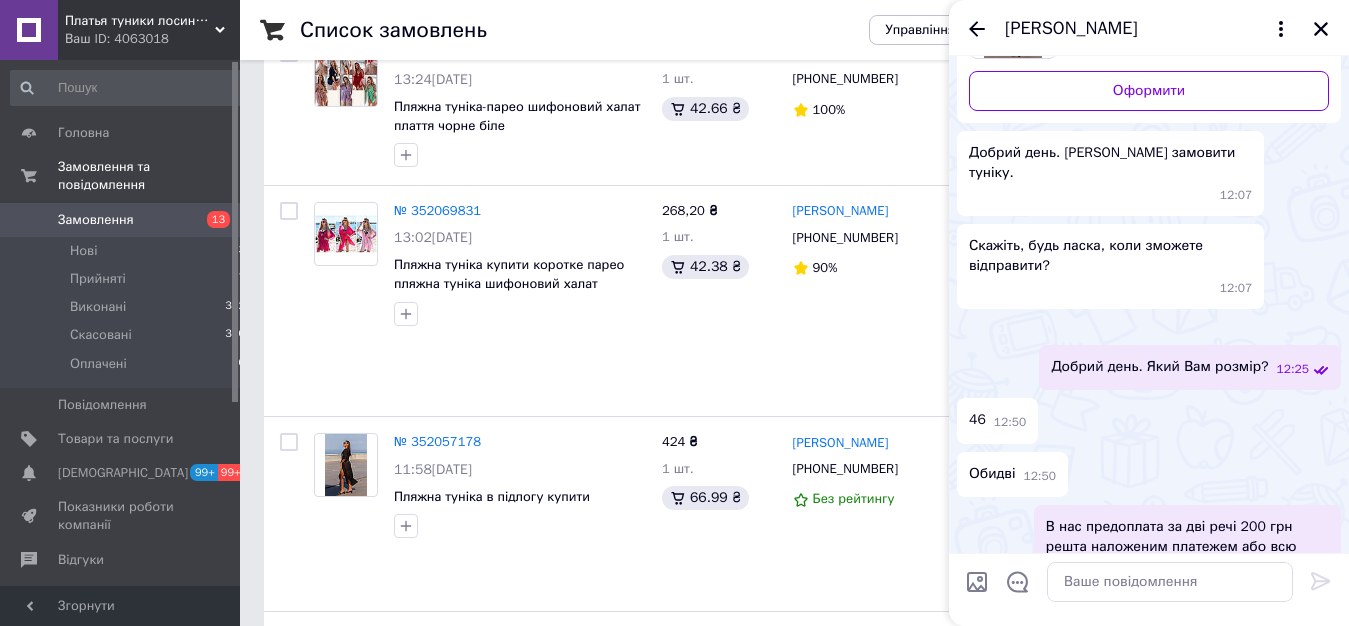 scroll, scrollTop: 0, scrollLeft: 0, axis: both 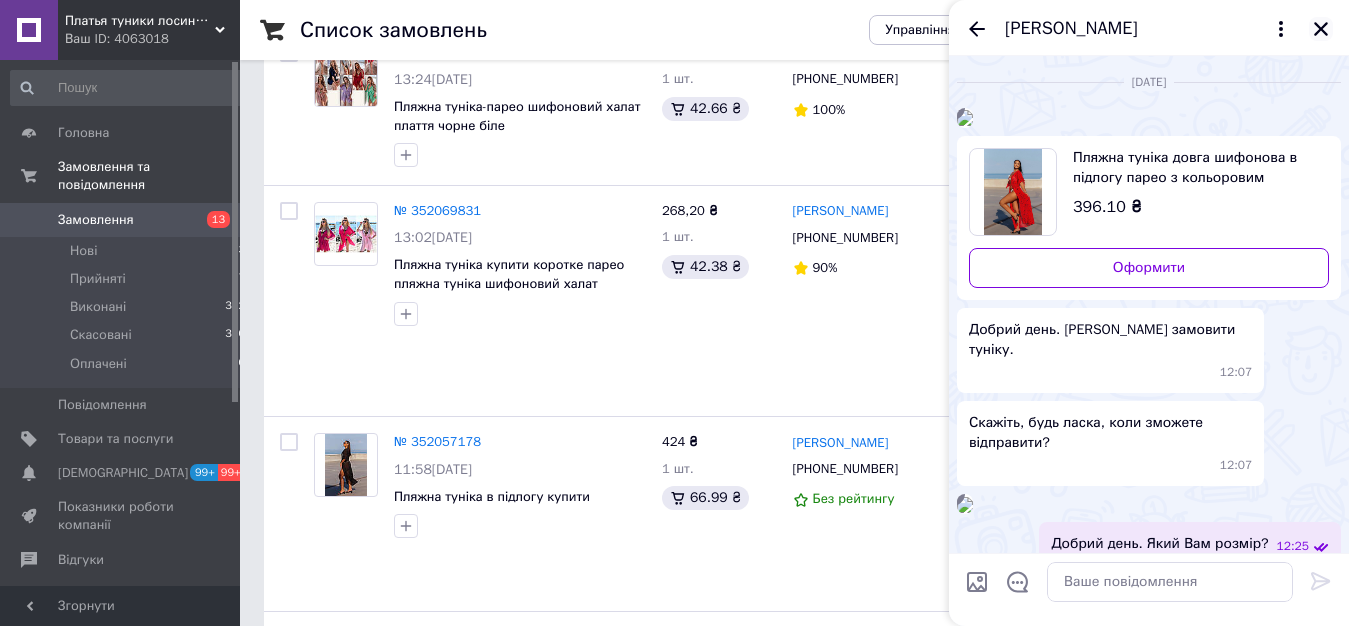click 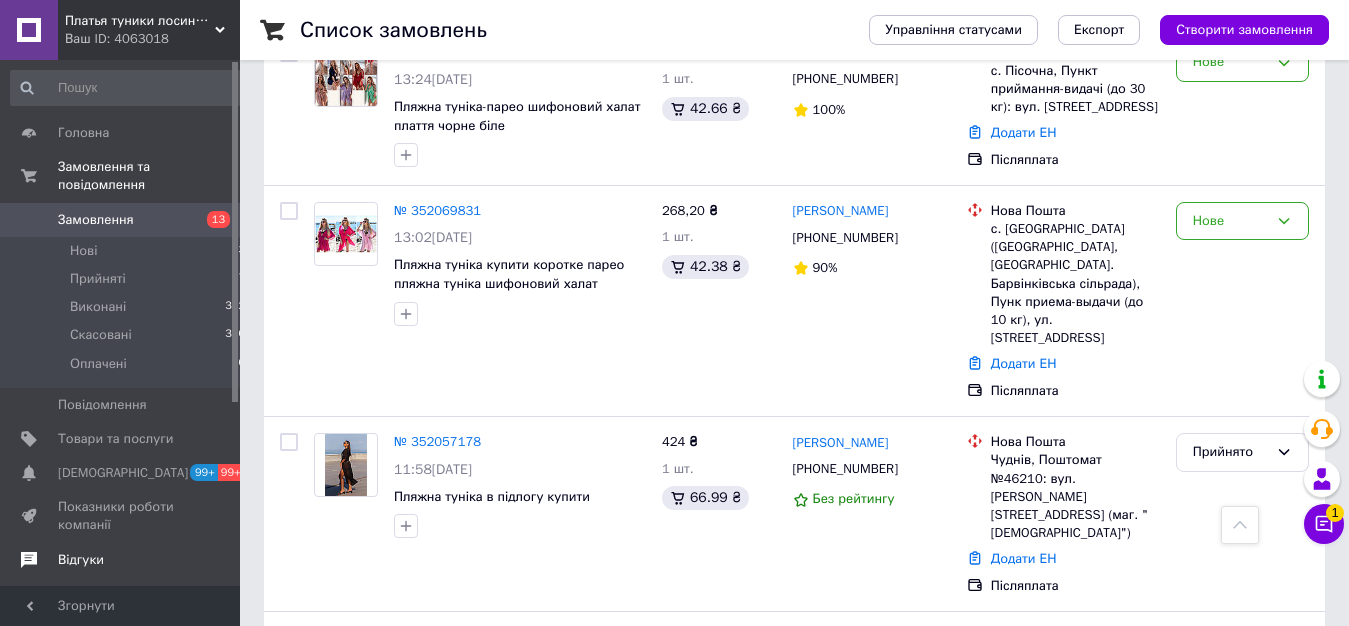 click on "Відгуки" at bounding box center (81, 560) 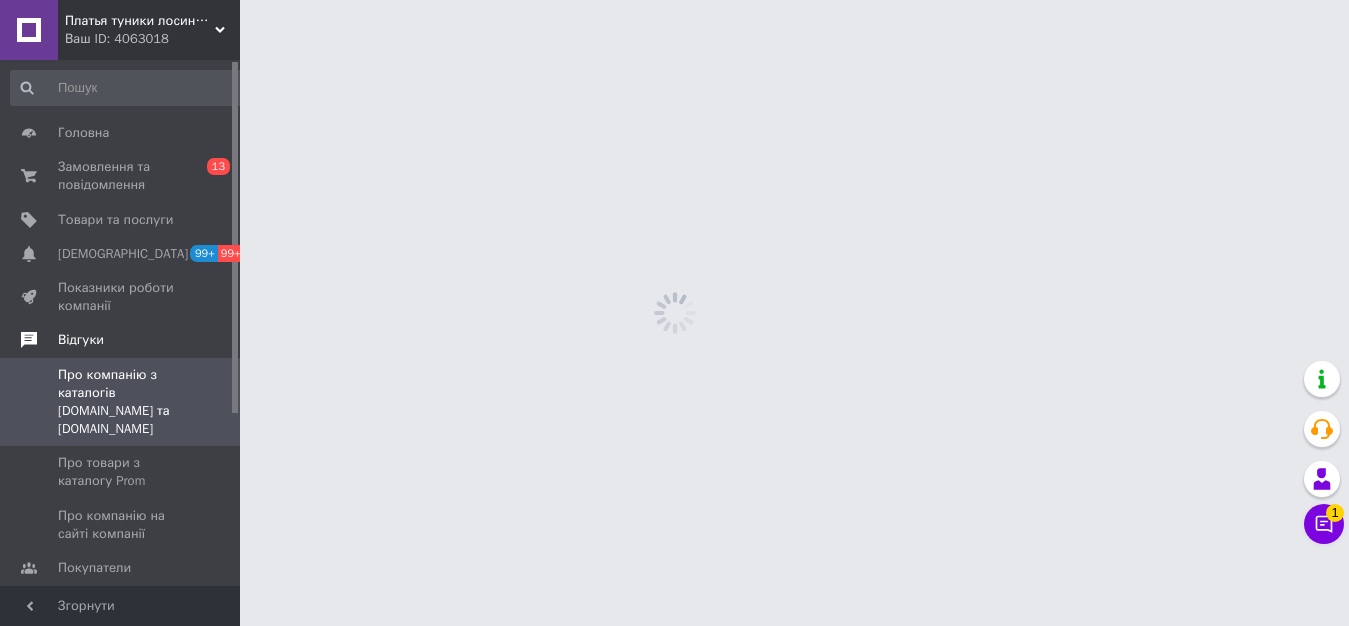 scroll, scrollTop: 0, scrollLeft: 0, axis: both 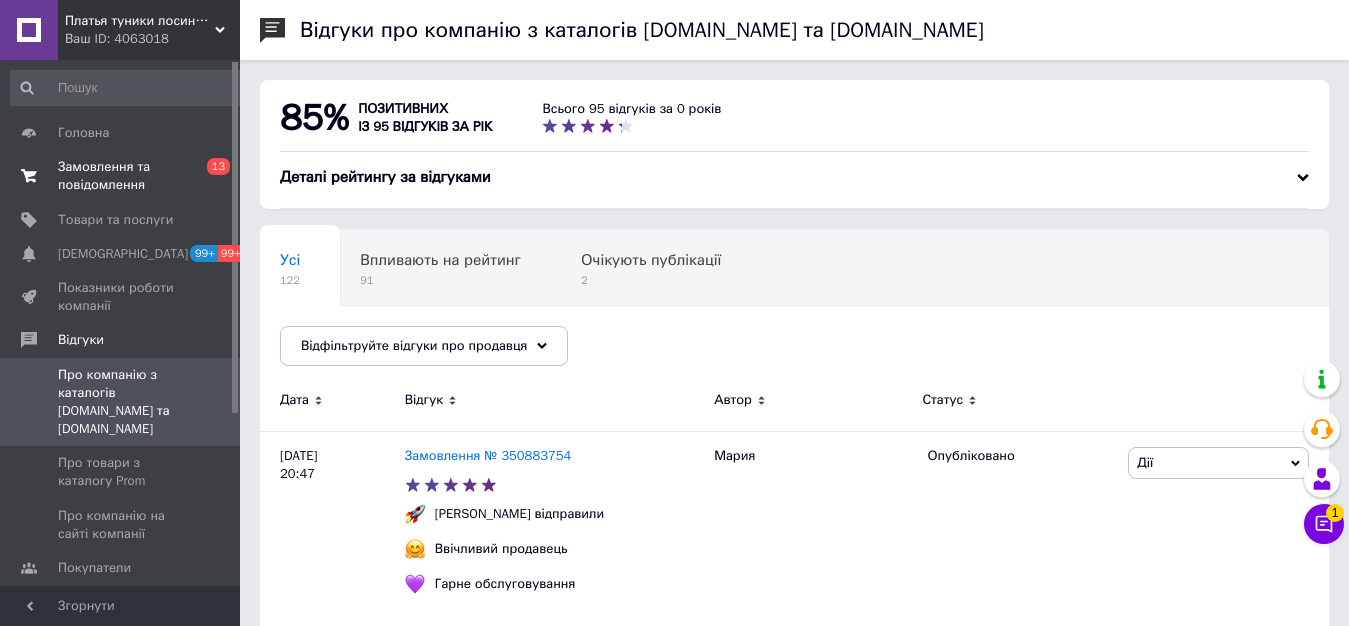 click on "Замовлення та повідомлення" at bounding box center (121, 176) 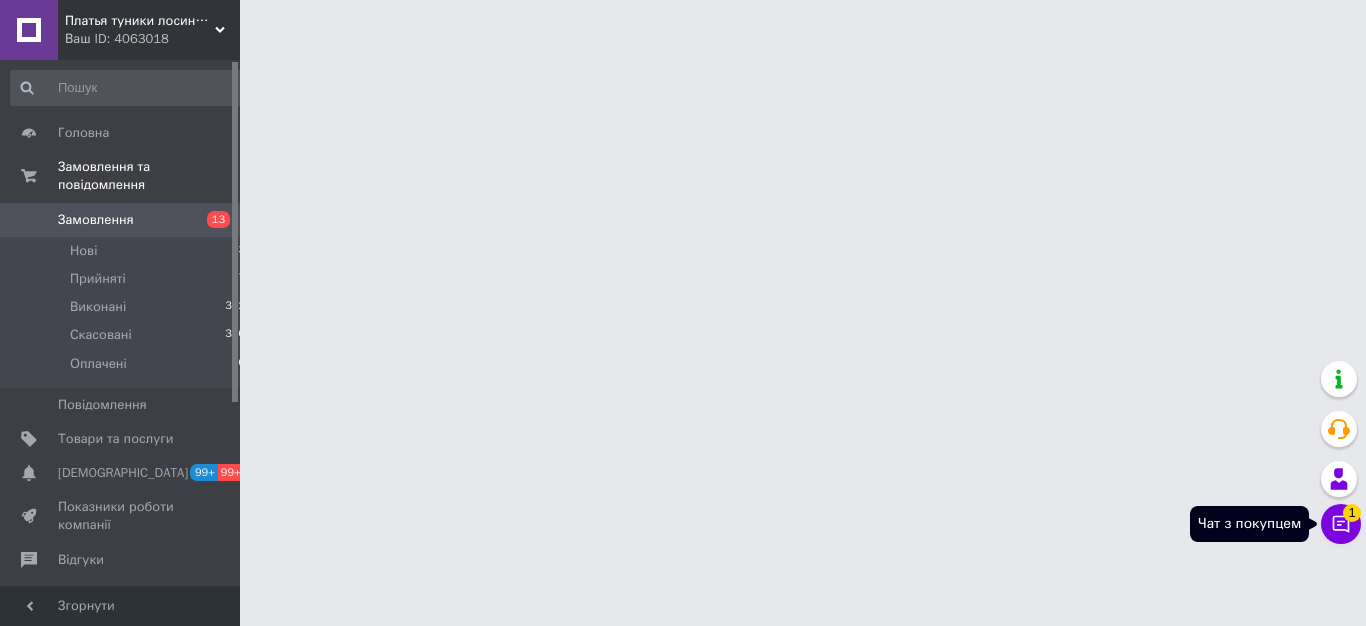 click 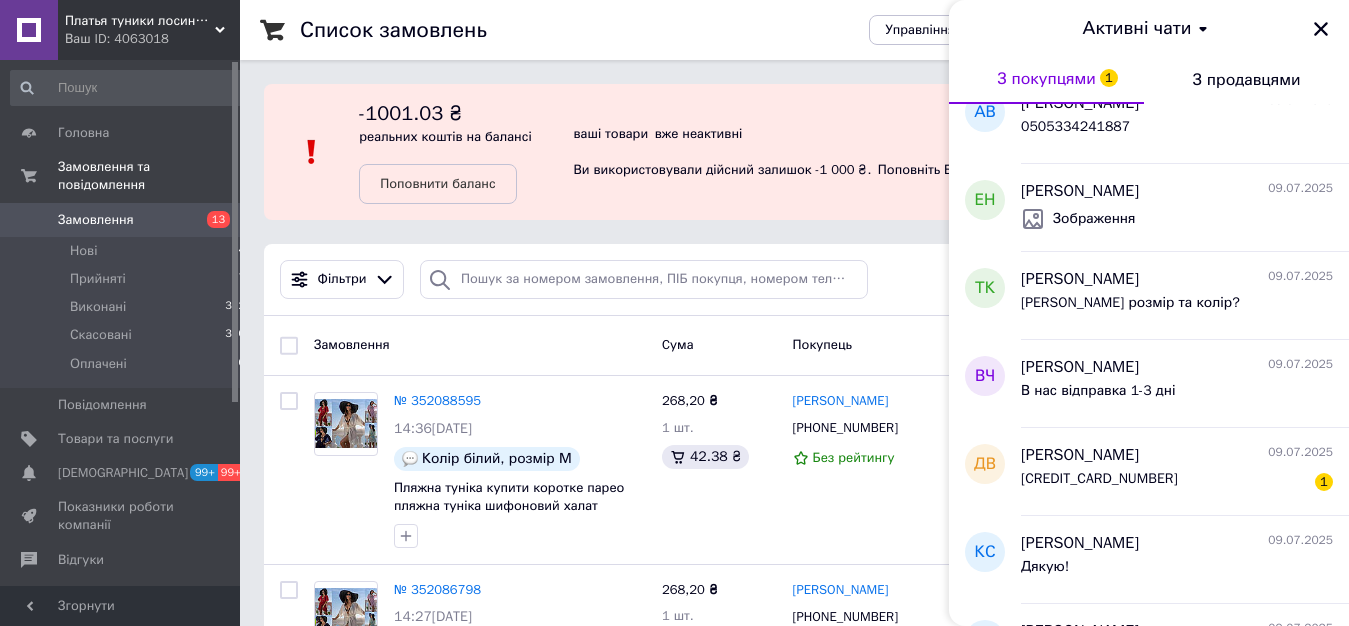 scroll, scrollTop: 285, scrollLeft: 0, axis: vertical 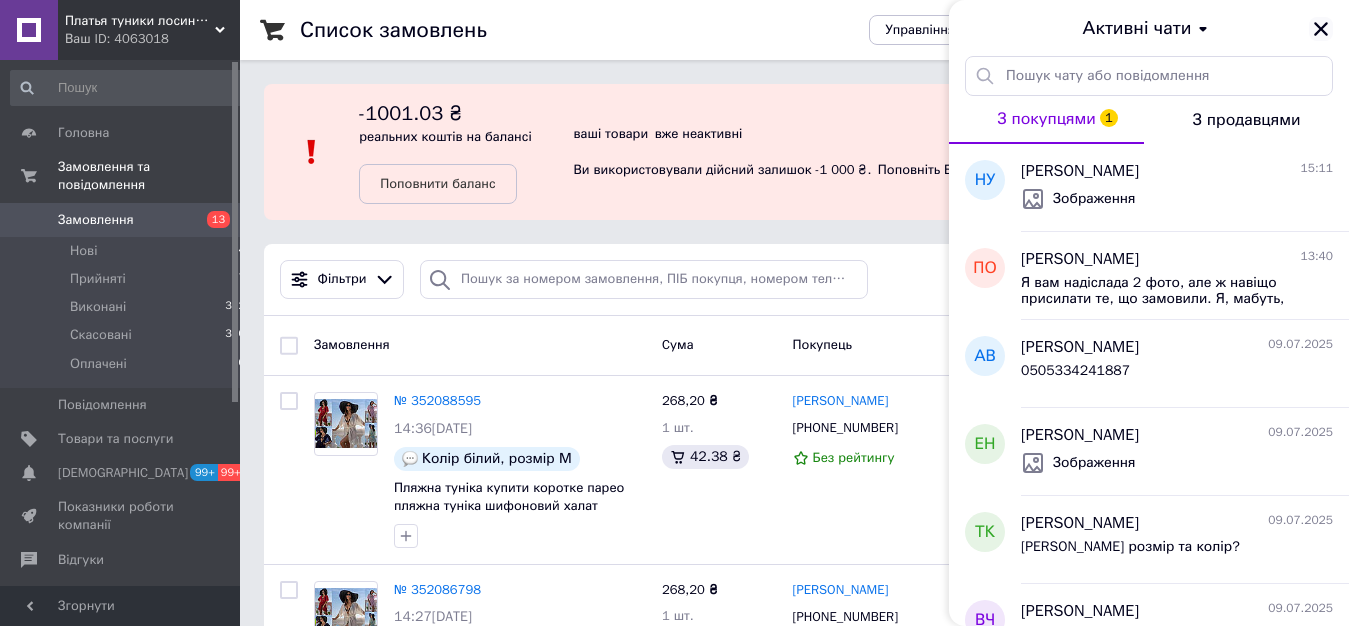 click 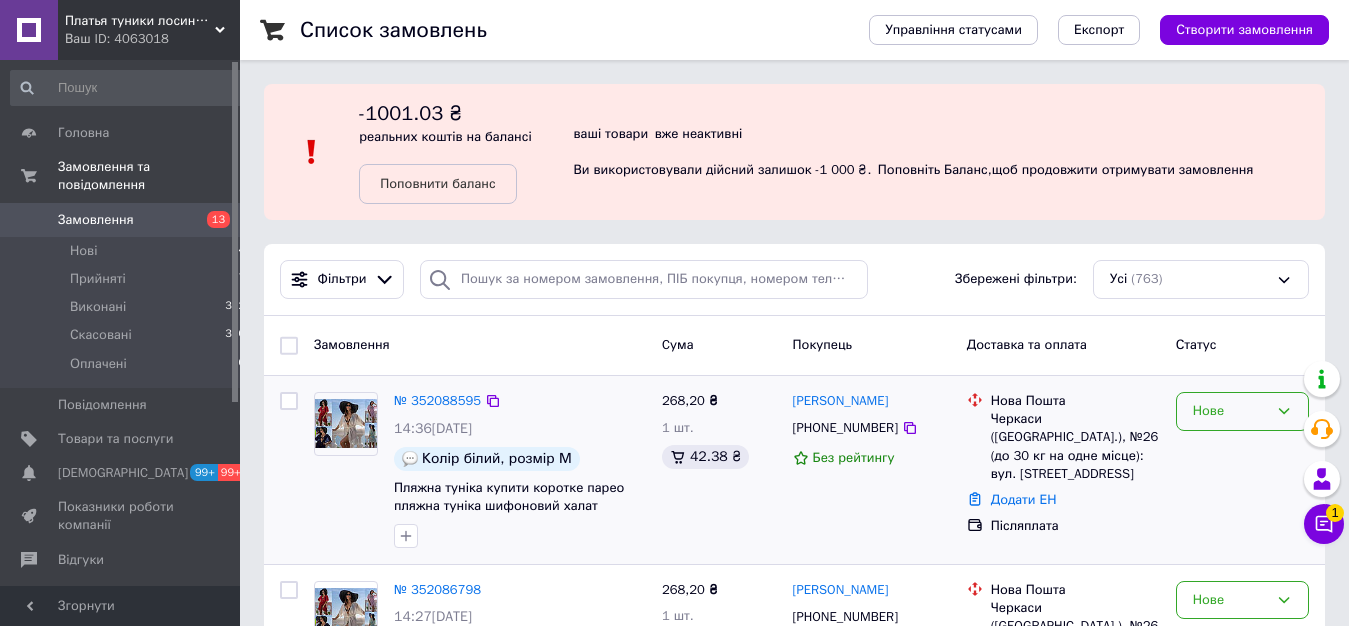 click on "Нове" at bounding box center (1230, 411) 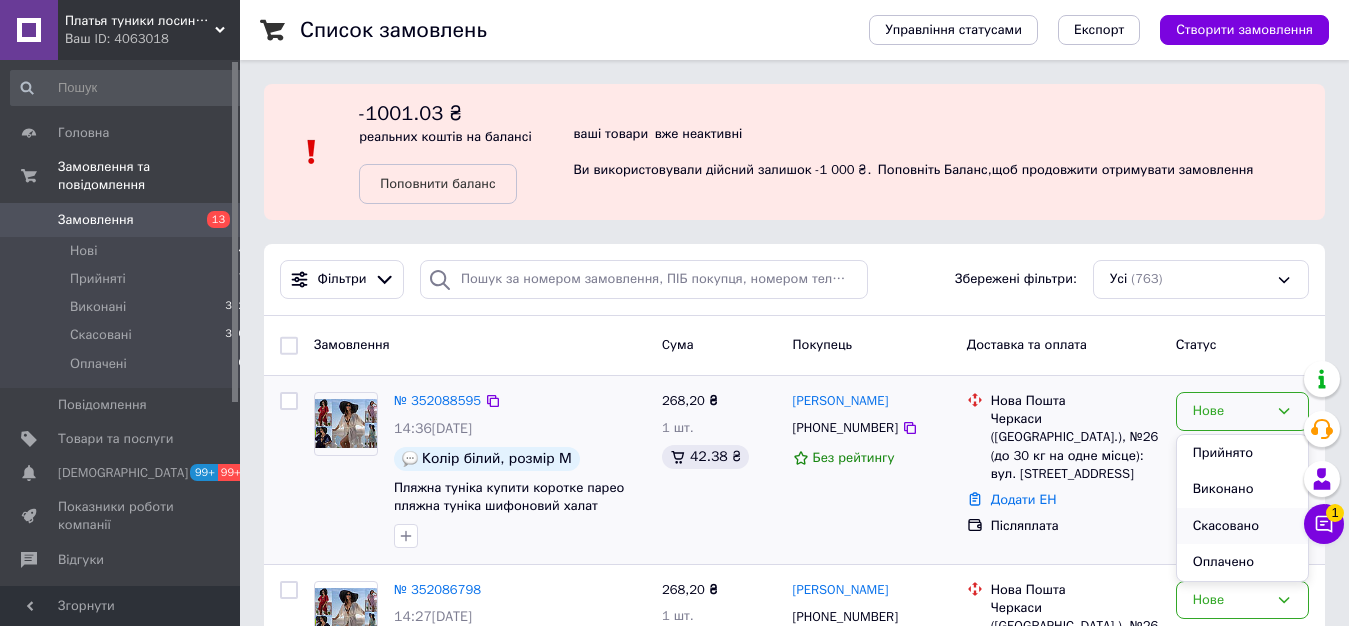 click on "Скасовано" at bounding box center [1242, 526] 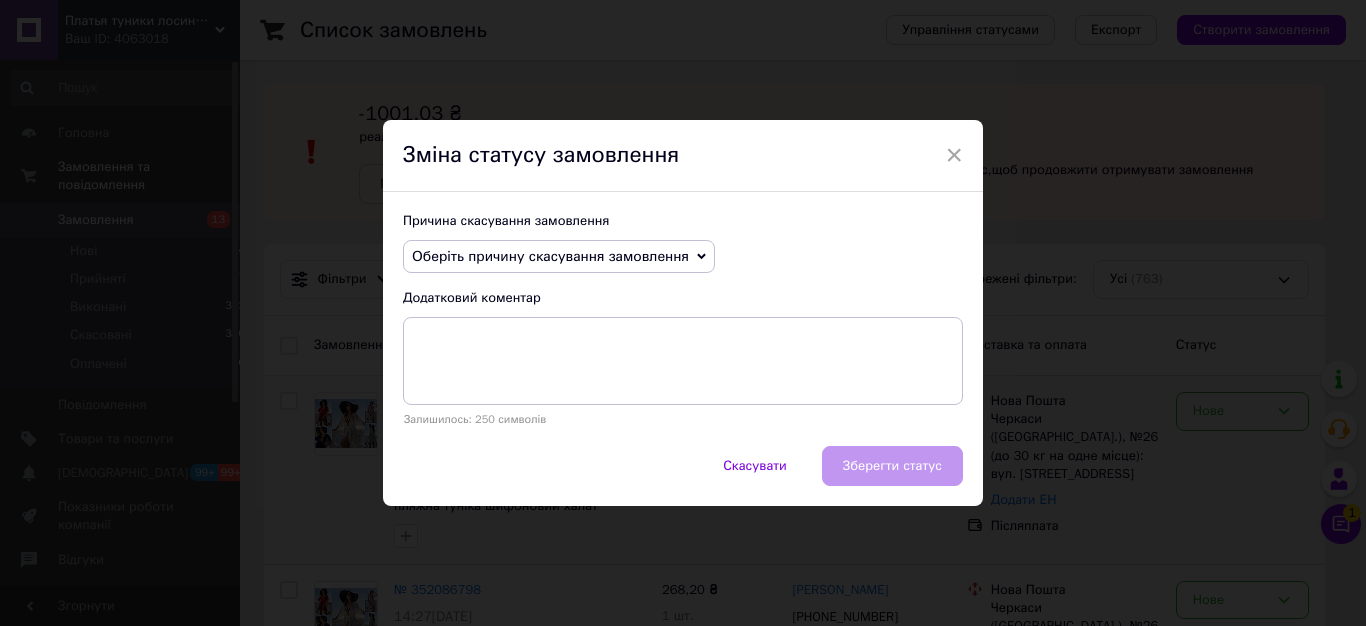 click on "Оберіть причину скасування замовлення" at bounding box center (550, 256) 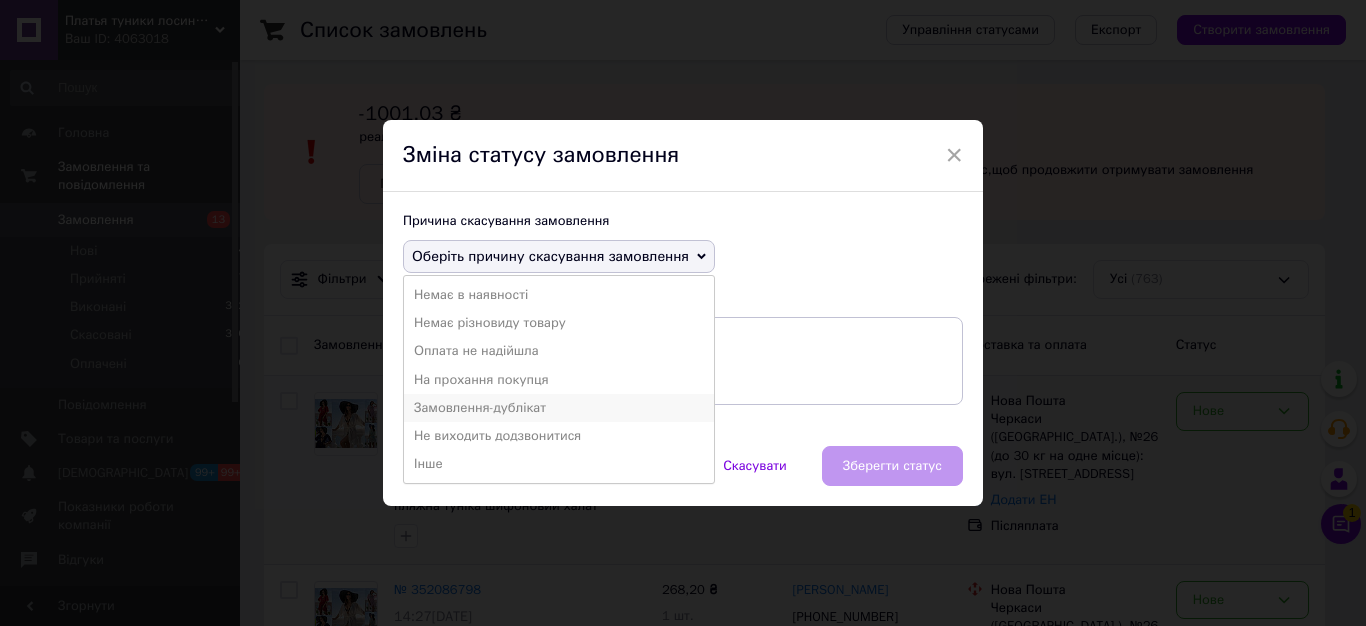 click on "Замовлення-дублікат" at bounding box center [559, 408] 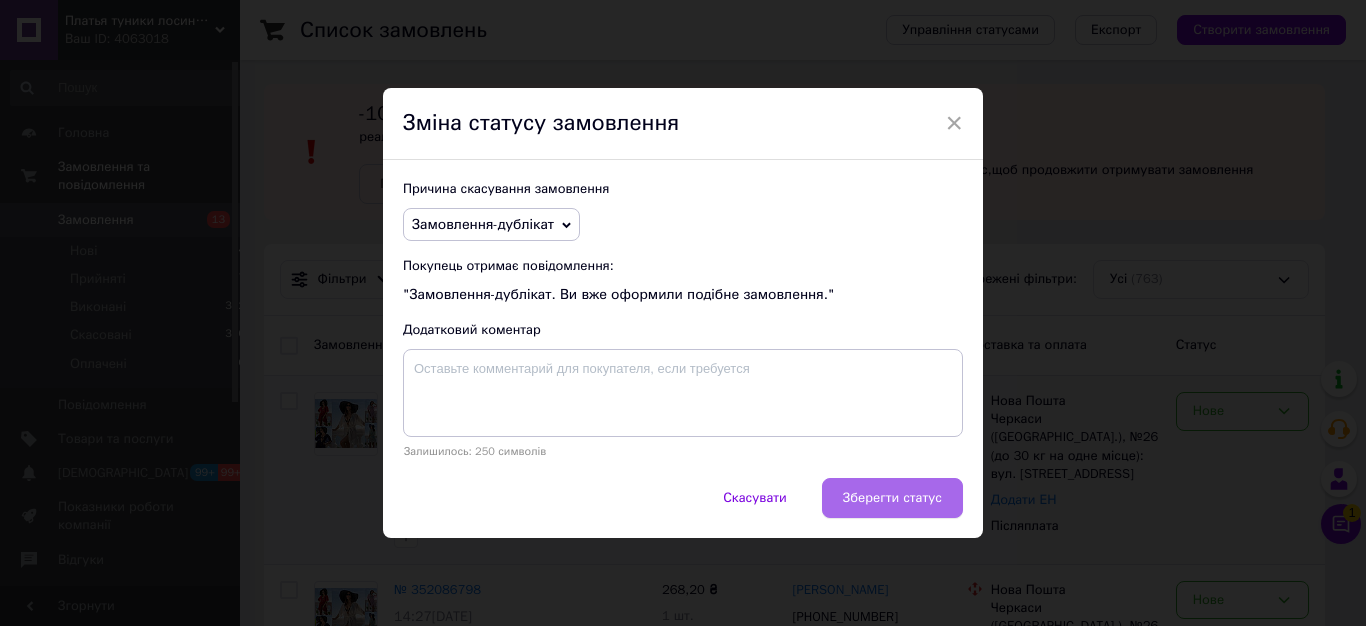 click on "Зберегти статус" at bounding box center [892, 498] 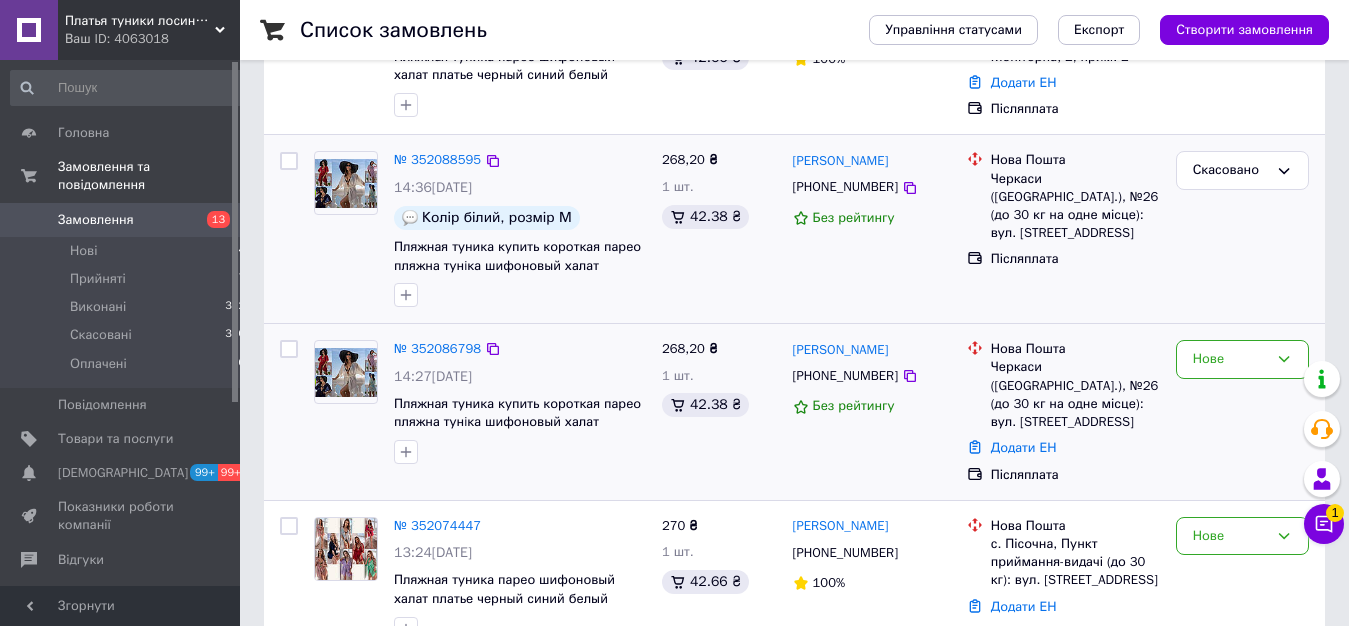 scroll, scrollTop: 408, scrollLeft: 0, axis: vertical 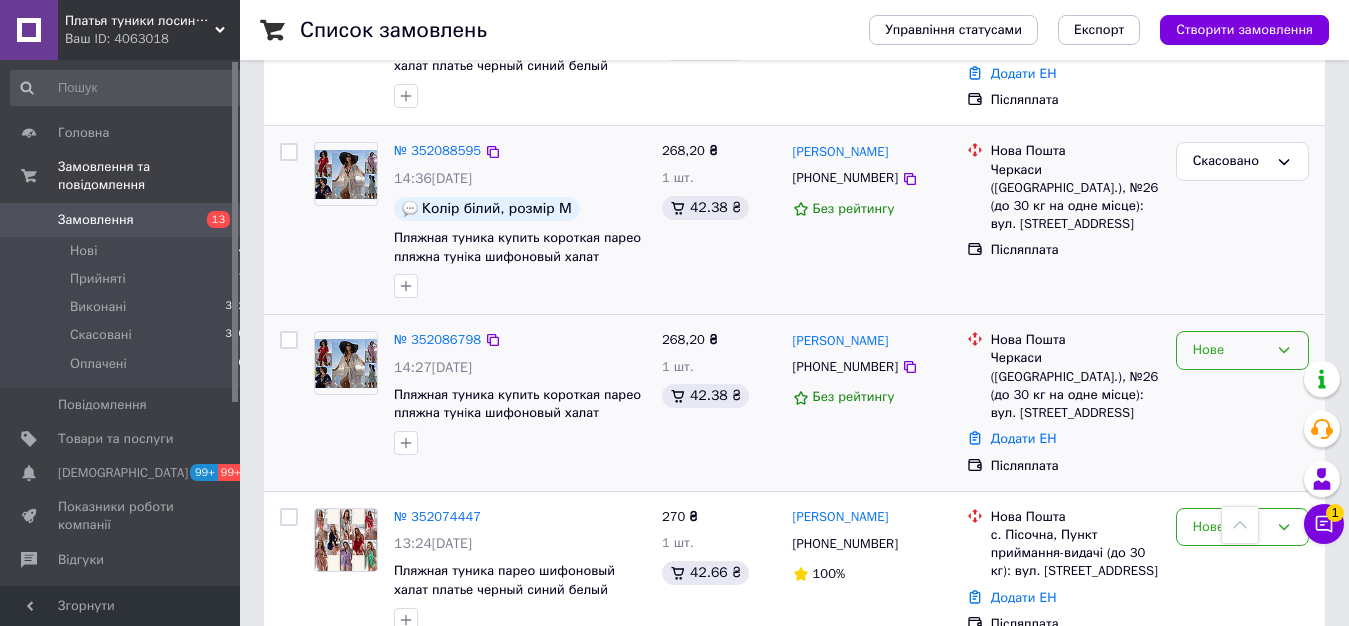 click on "Нове" at bounding box center (1230, 350) 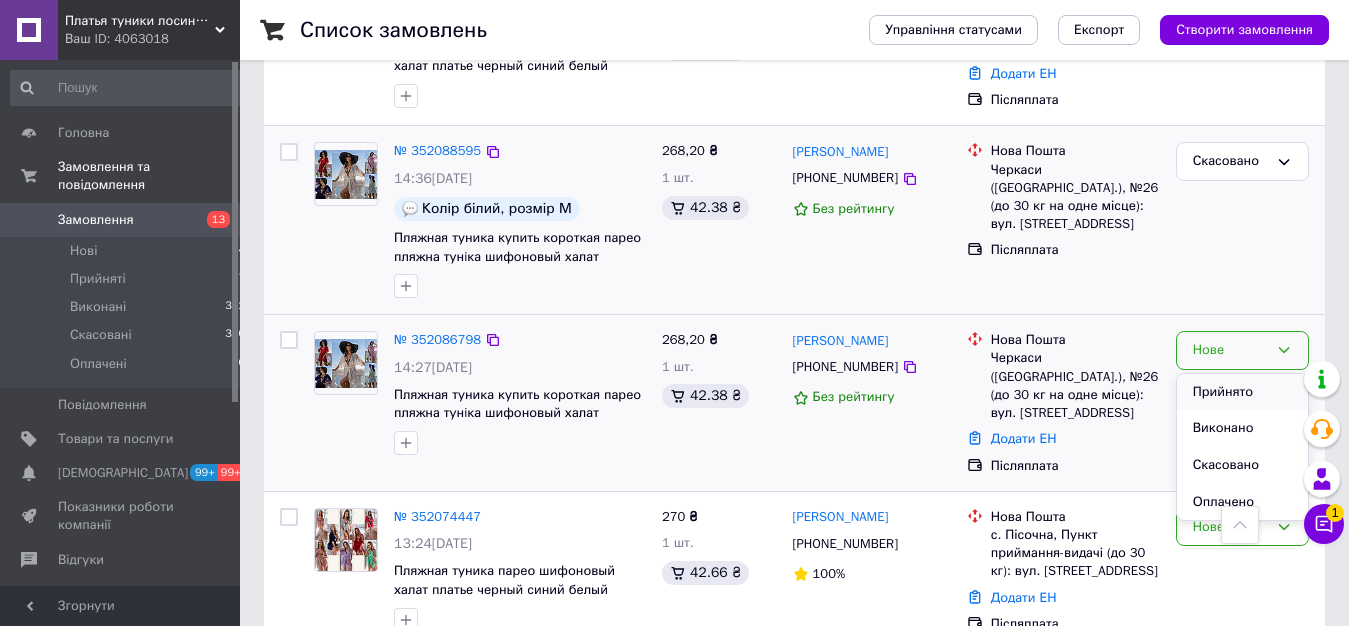 click on "Прийнято" at bounding box center (1242, 392) 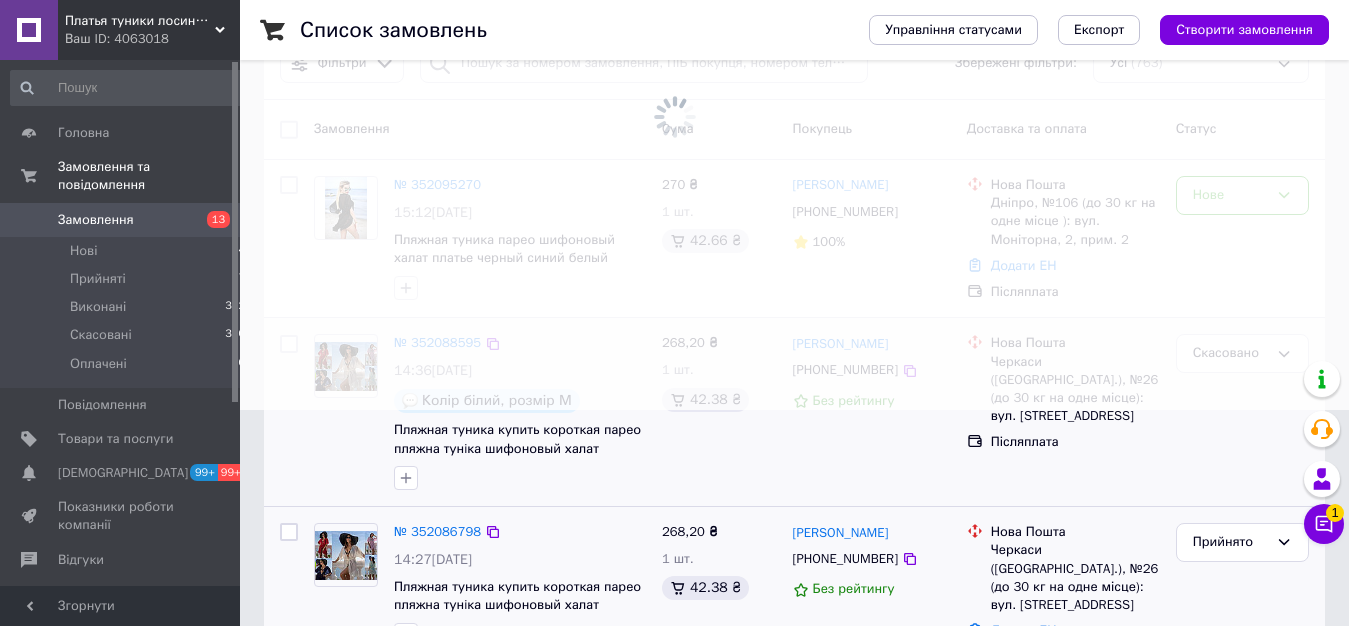 scroll, scrollTop: 204, scrollLeft: 0, axis: vertical 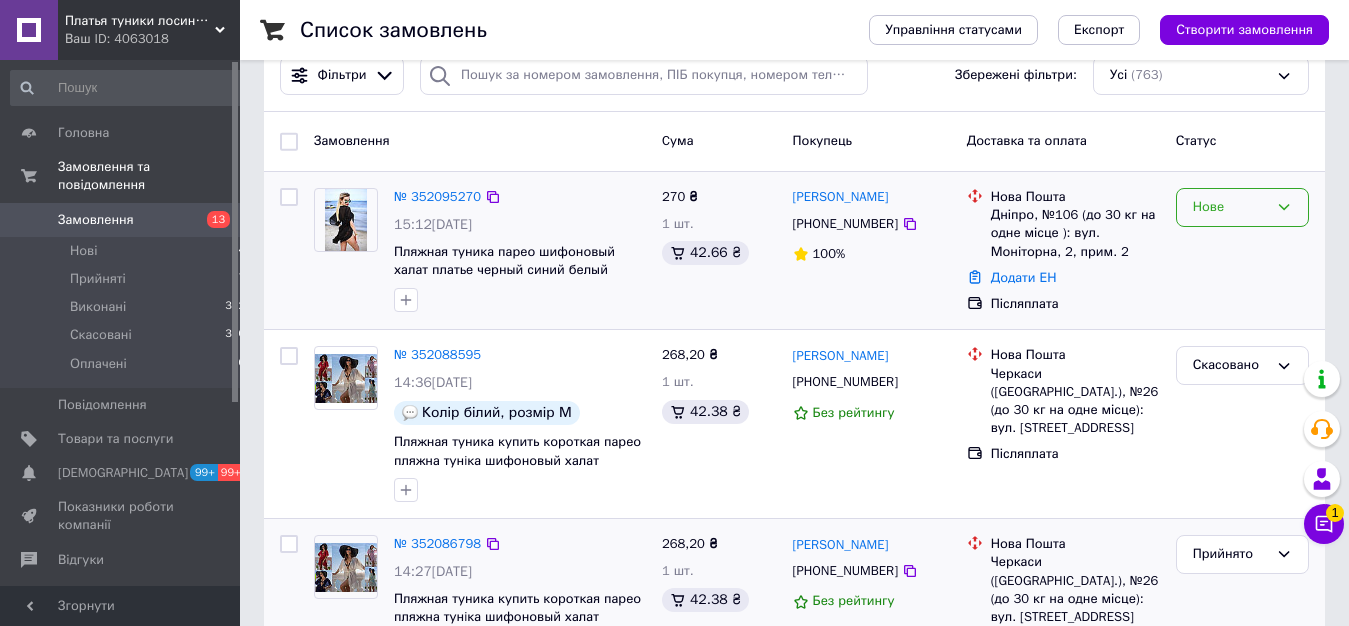 click on "Нове" at bounding box center (1242, 207) 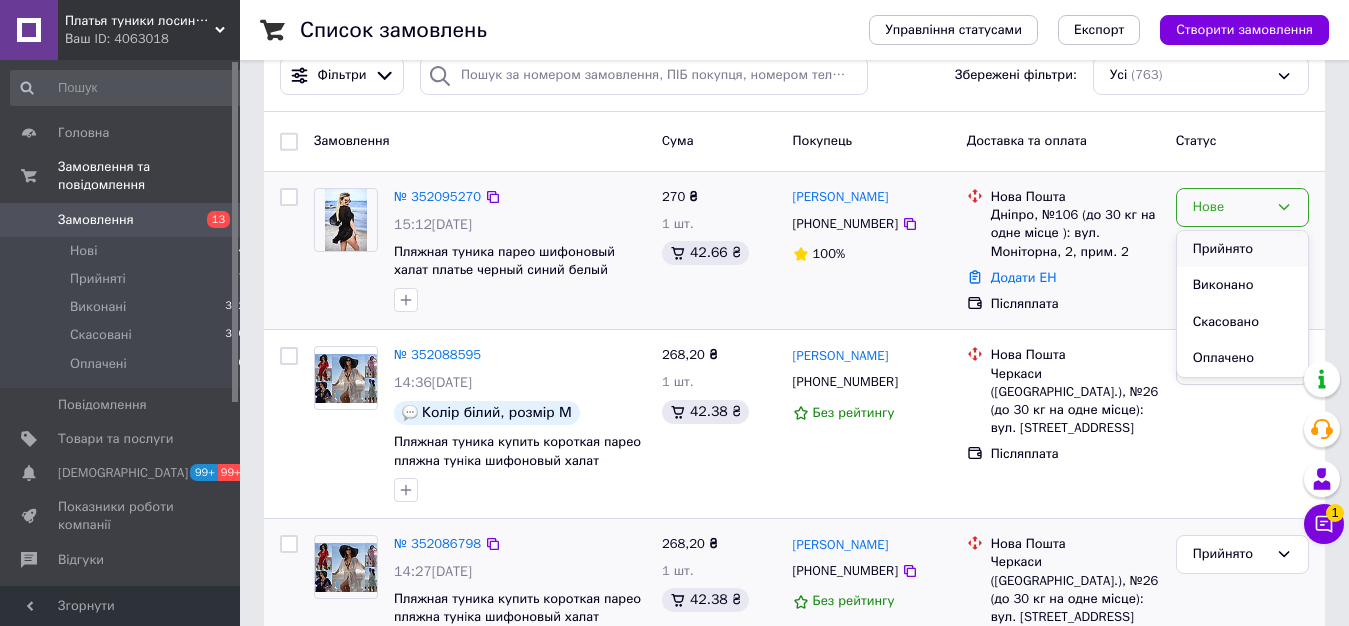 click on "Прийнято" at bounding box center (1242, 249) 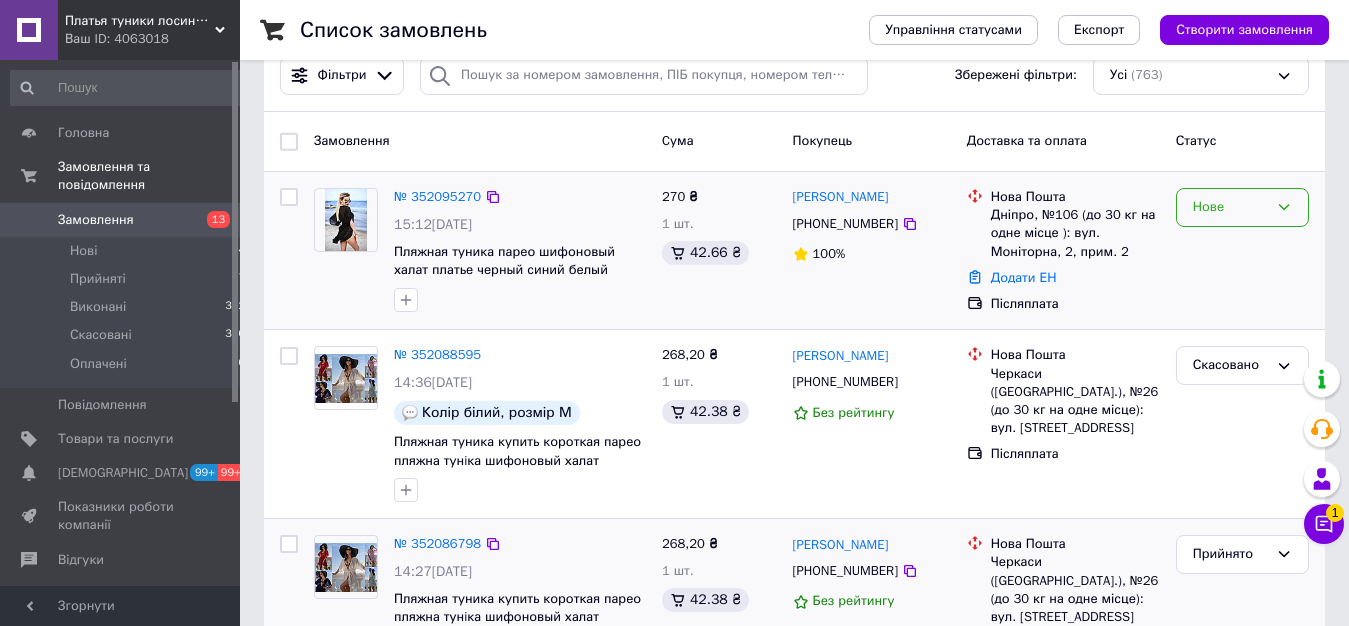 click on "Нове" at bounding box center [1230, 207] 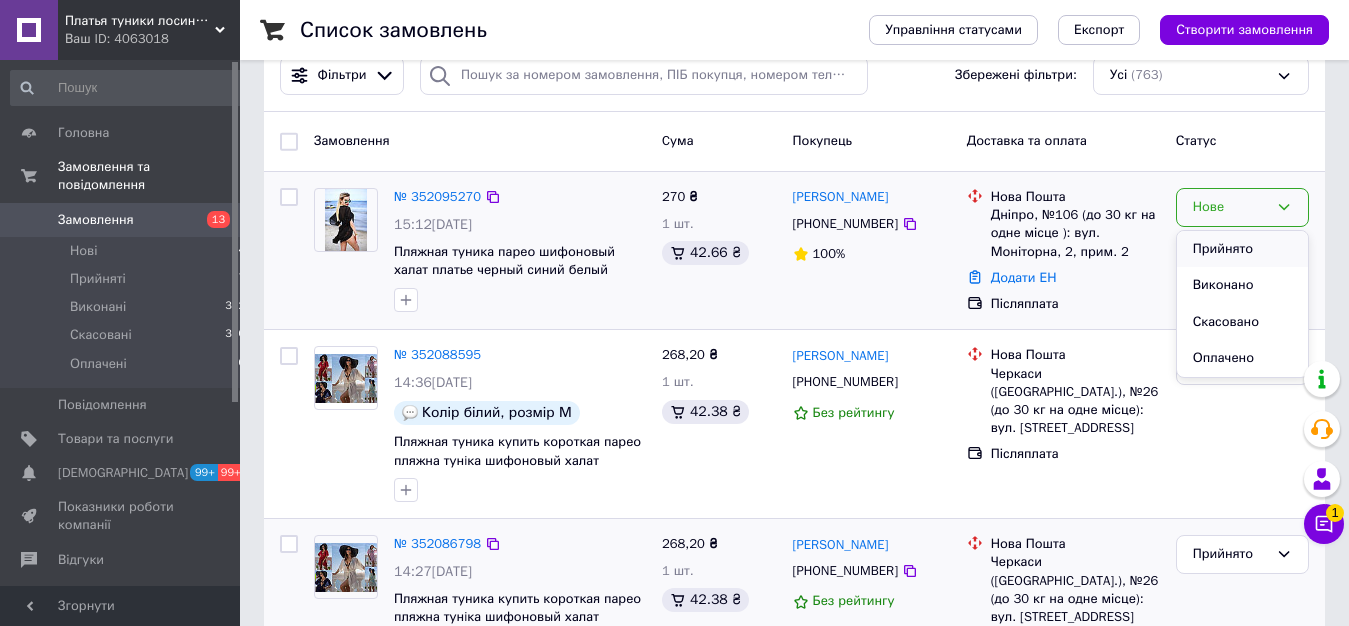 click on "Прийнято" at bounding box center [1242, 249] 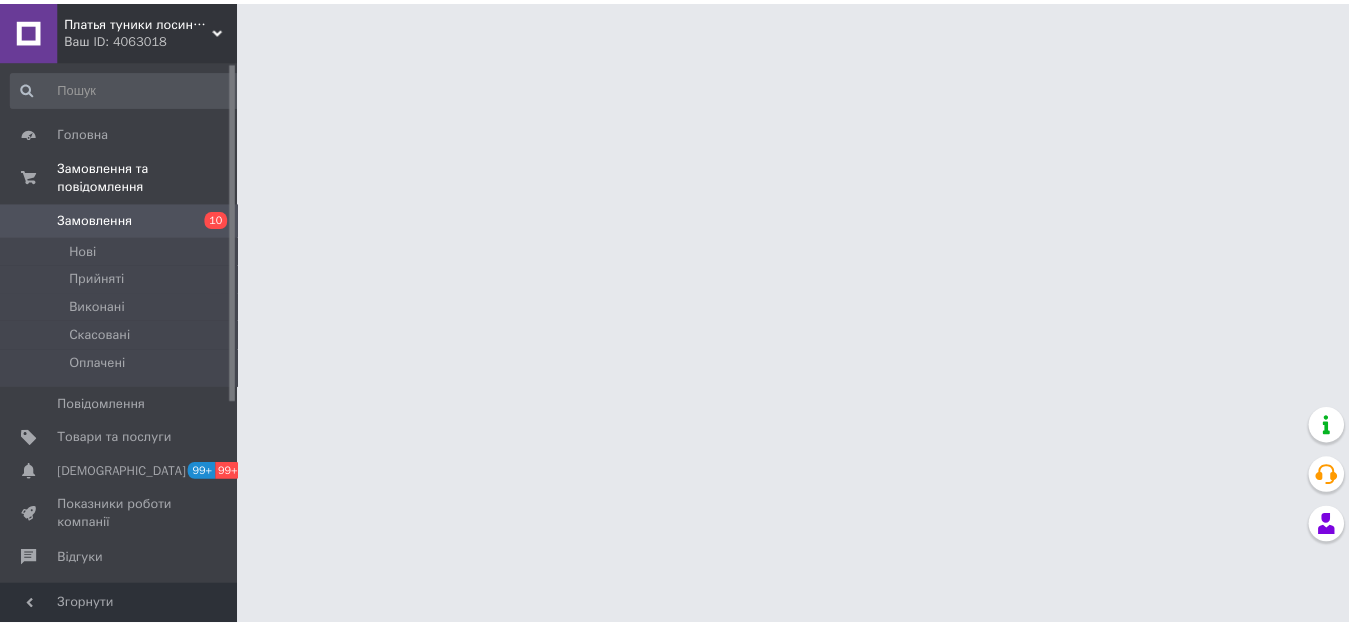 scroll, scrollTop: 0, scrollLeft: 0, axis: both 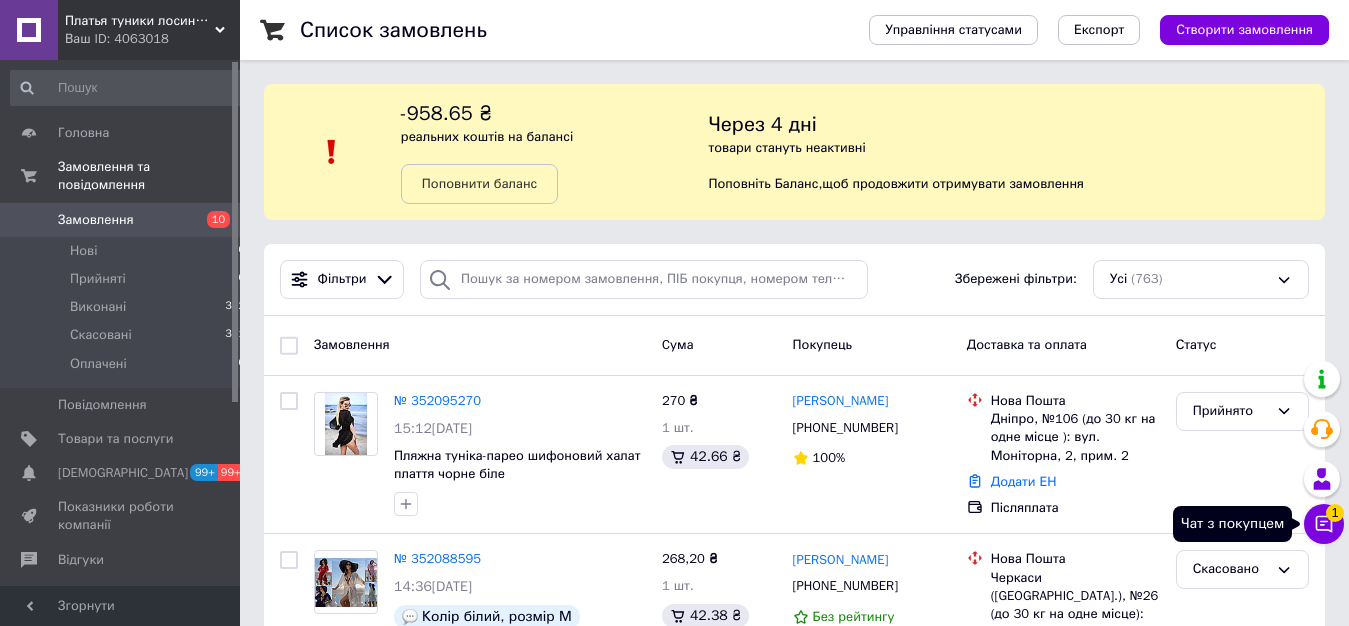 click 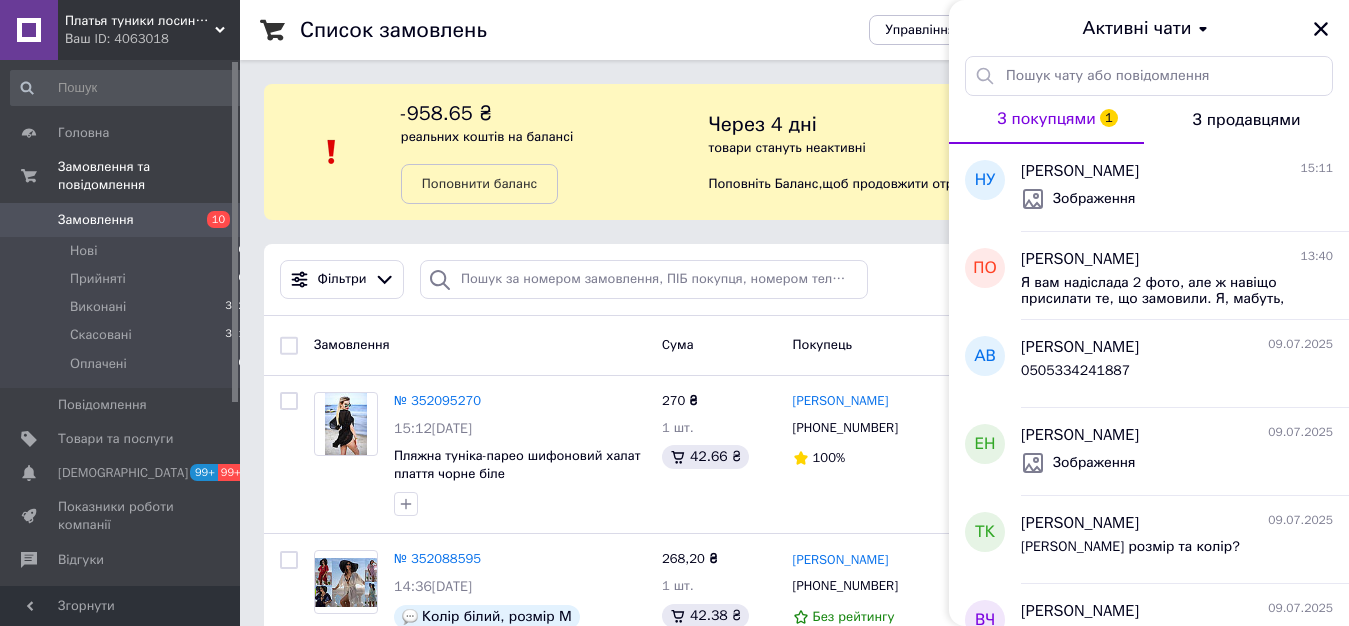 drag, startPoint x: 1329, startPoint y: 258, endPoint x: 1340, endPoint y: 256, distance: 11.18034 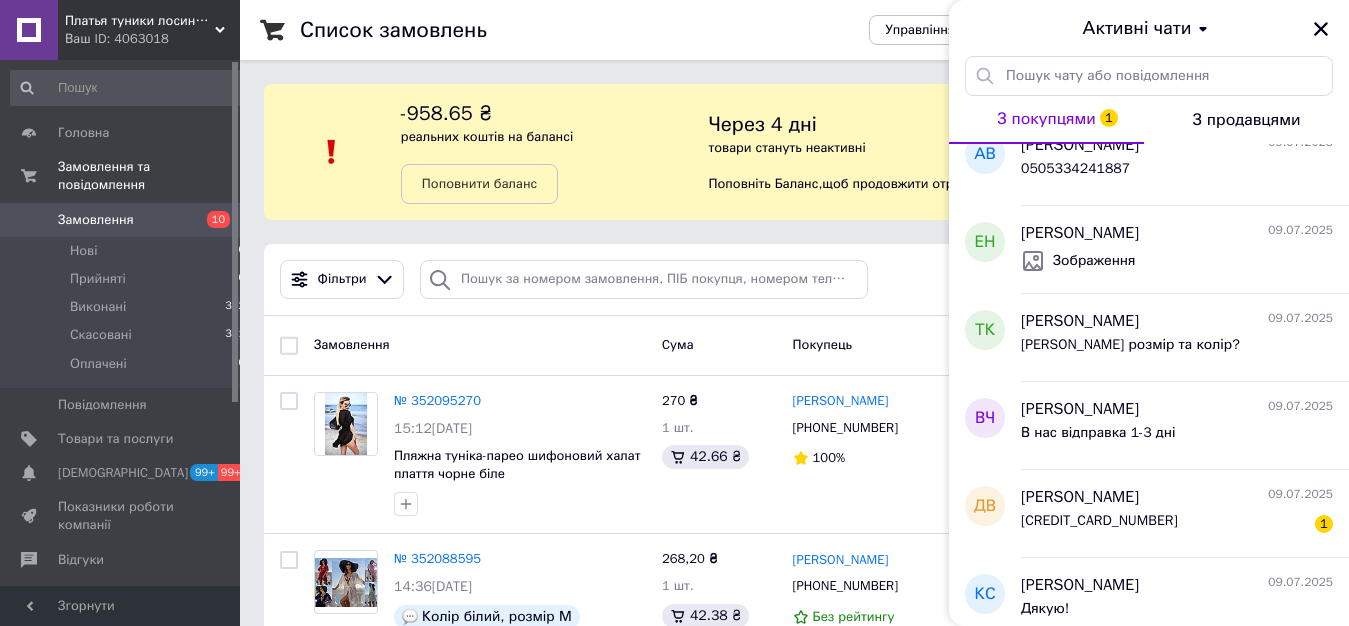 scroll, scrollTop: 0, scrollLeft: 0, axis: both 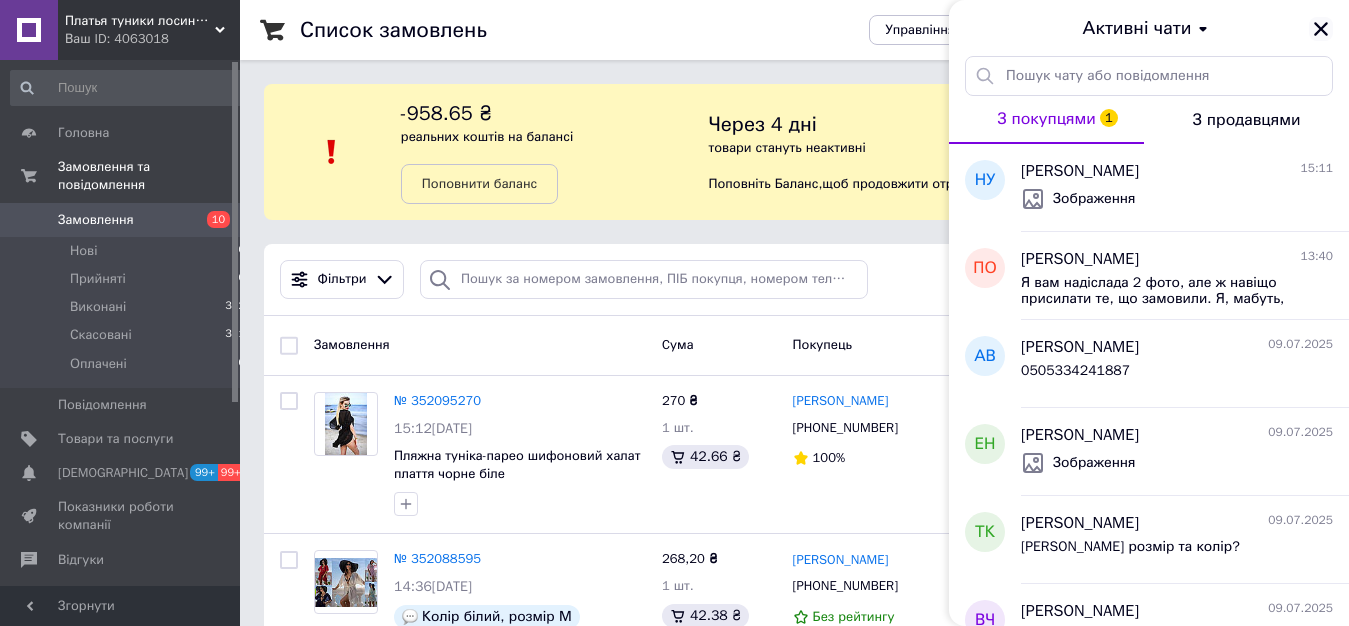 click 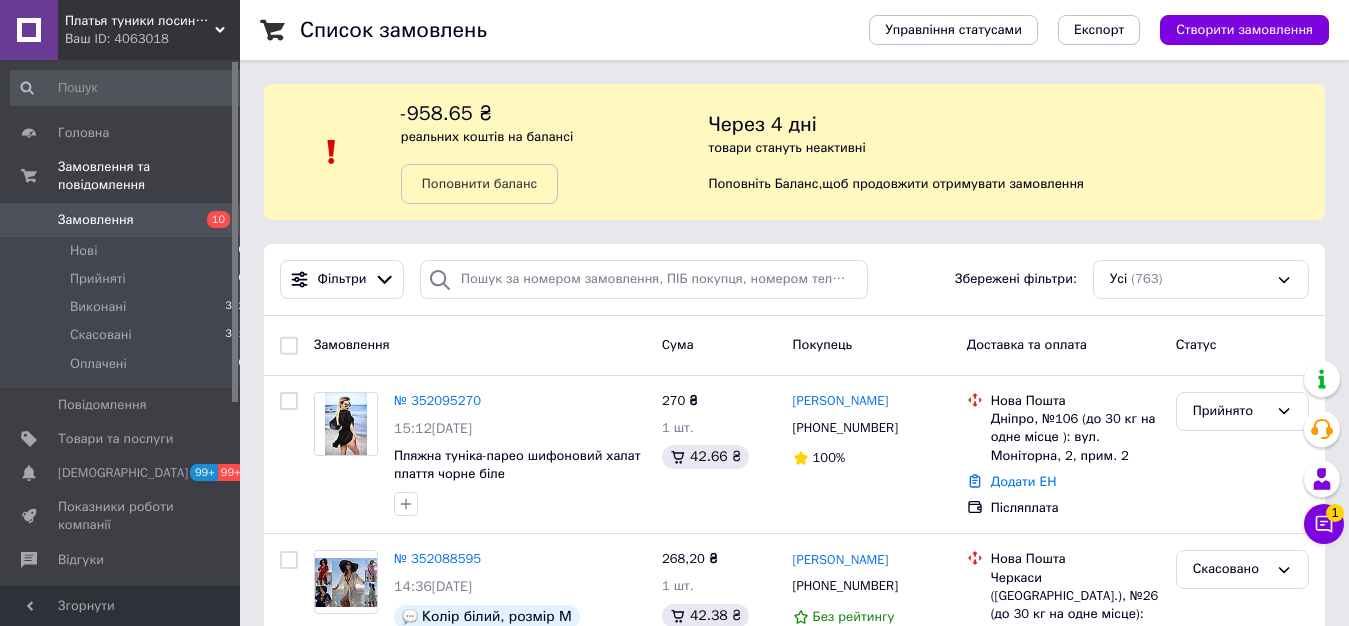 click on "Платья туники лосины кардиганы пляжные туники купить" at bounding box center [140, 21] 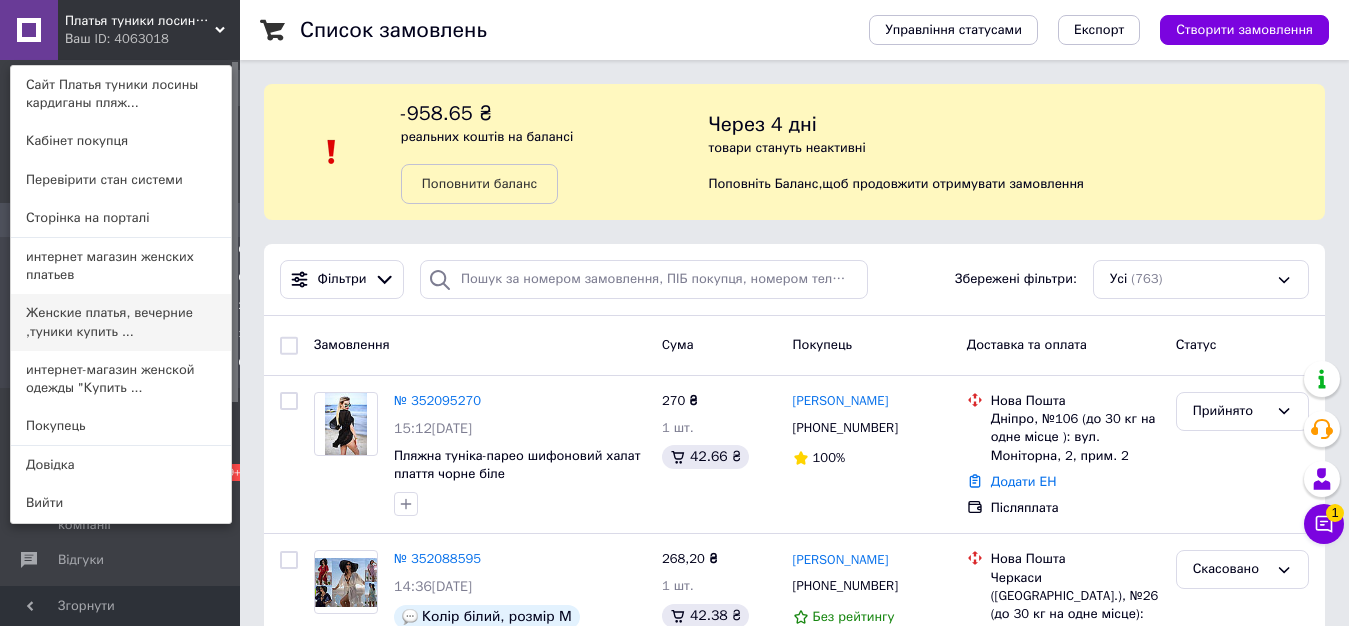 click on "Женские платья, вечерние ,туники купить ..." at bounding box center (121, 322) 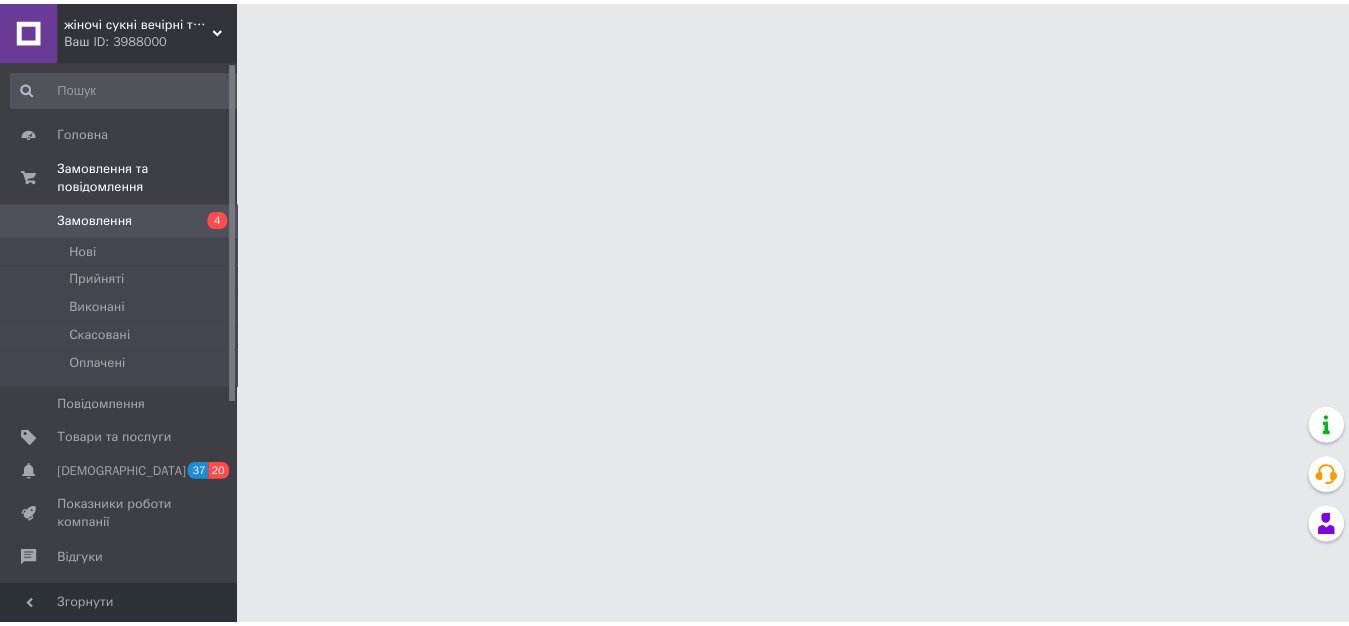 scroll, scrollTop: 0, scrollLeft: 0, axis: both 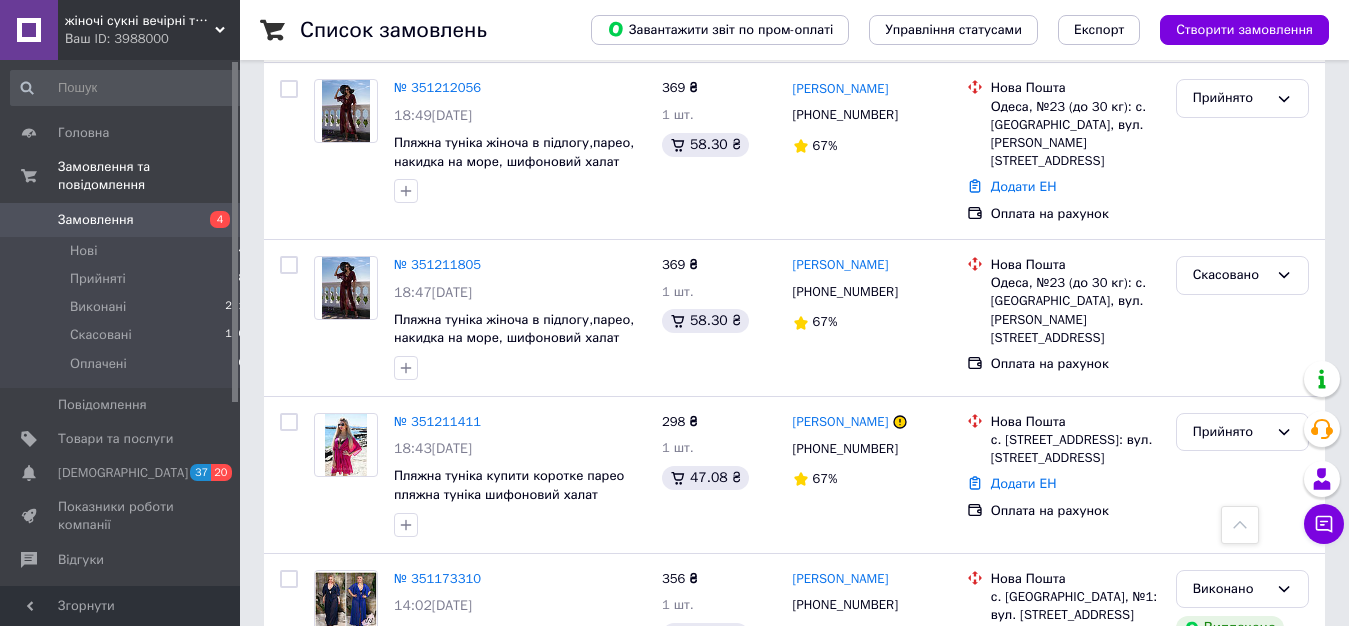 click on "жіночі сукні вечірні туніки купити дешево" at bounding box center (140, 21) 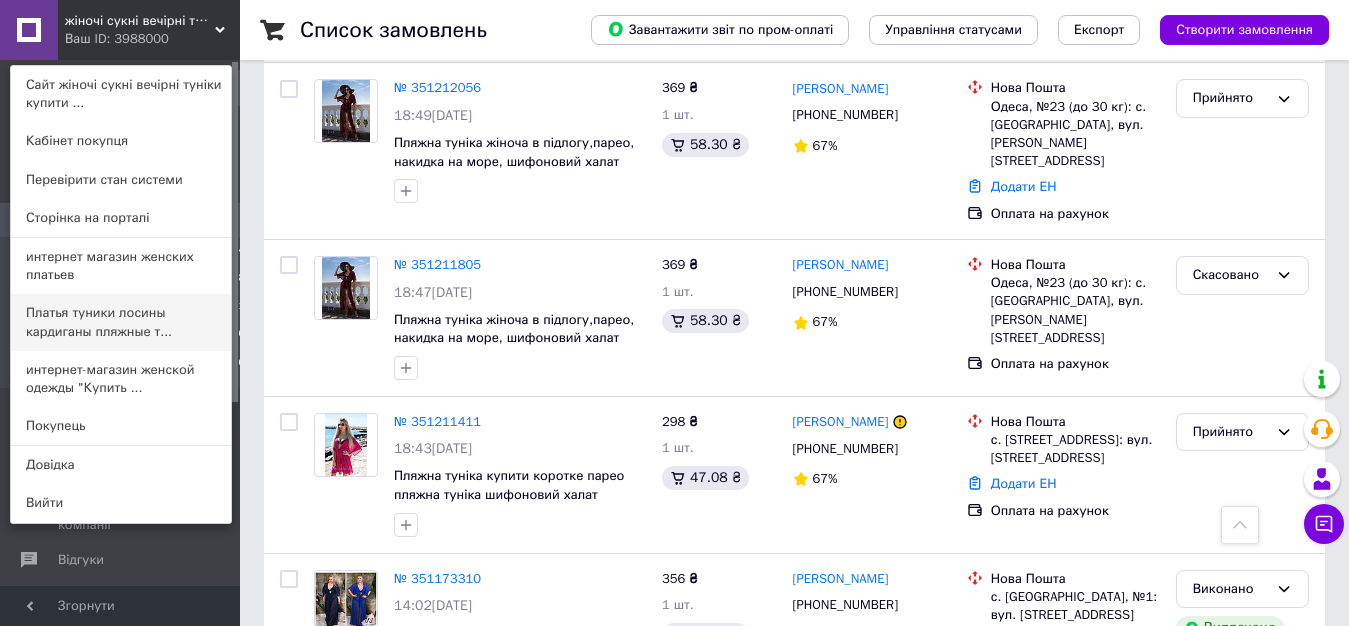 click on "Платья туники лосины кардиганы пляжные т..." at bounding box center (121, 322) 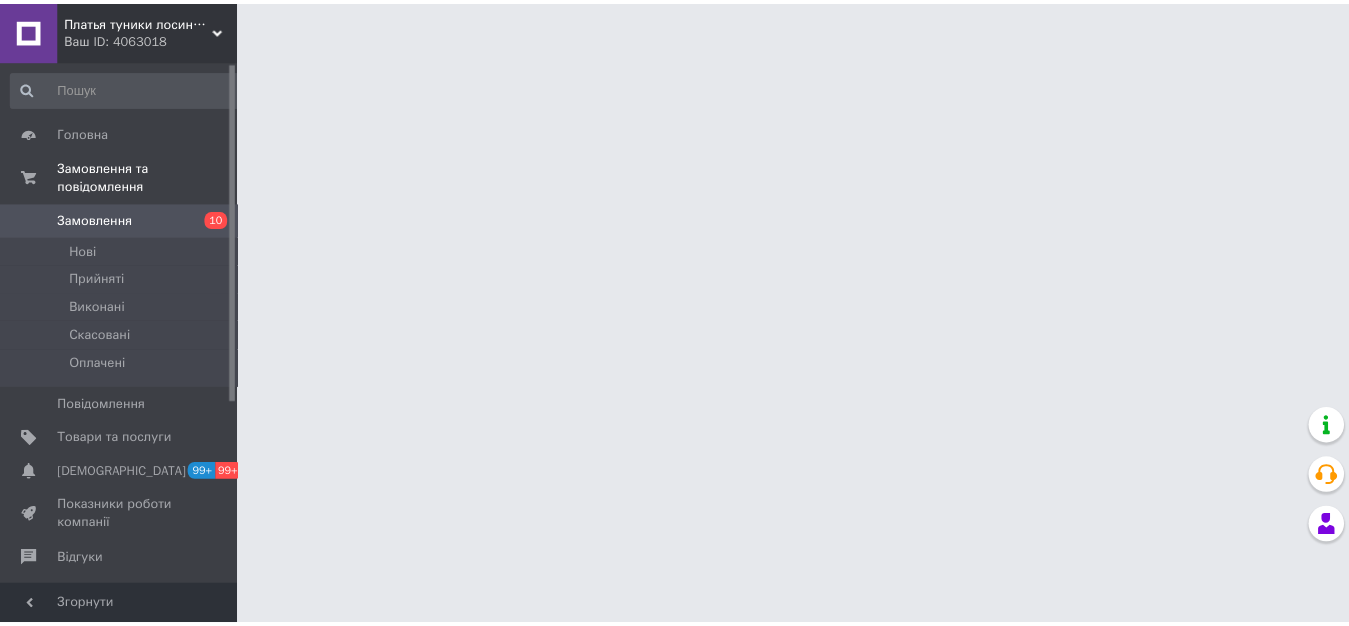 scroll, scrollTop: 0, scrollLeft: 0, axis: both 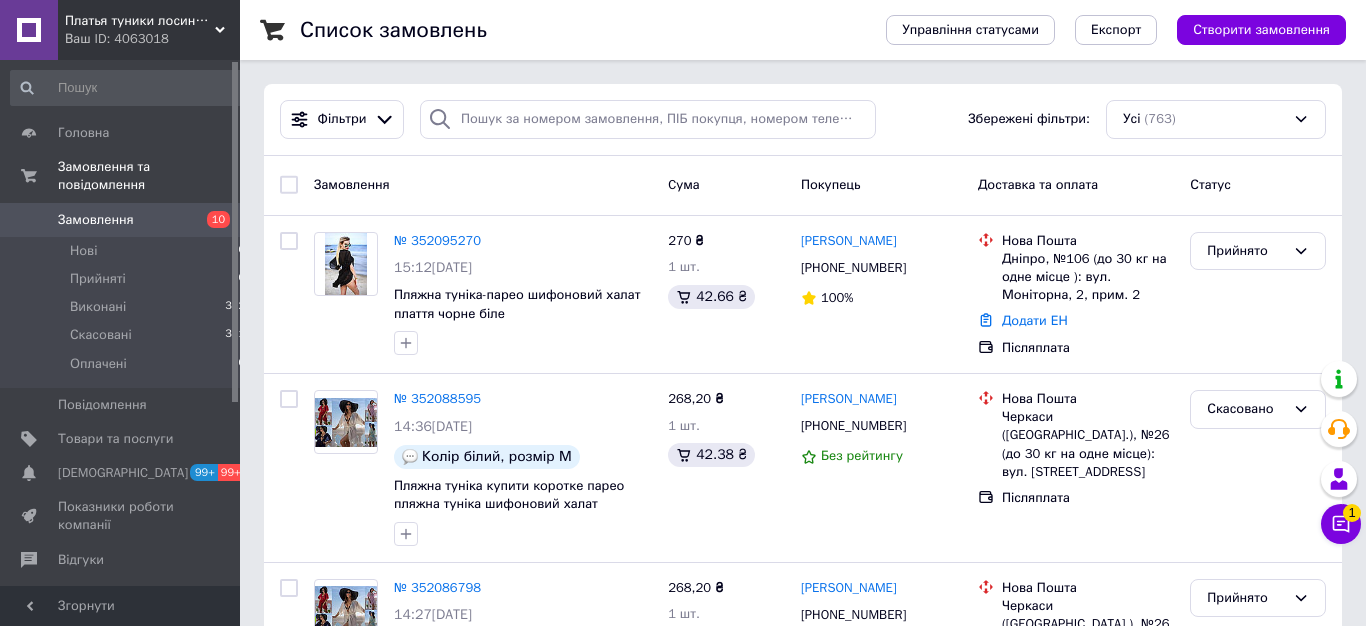 click 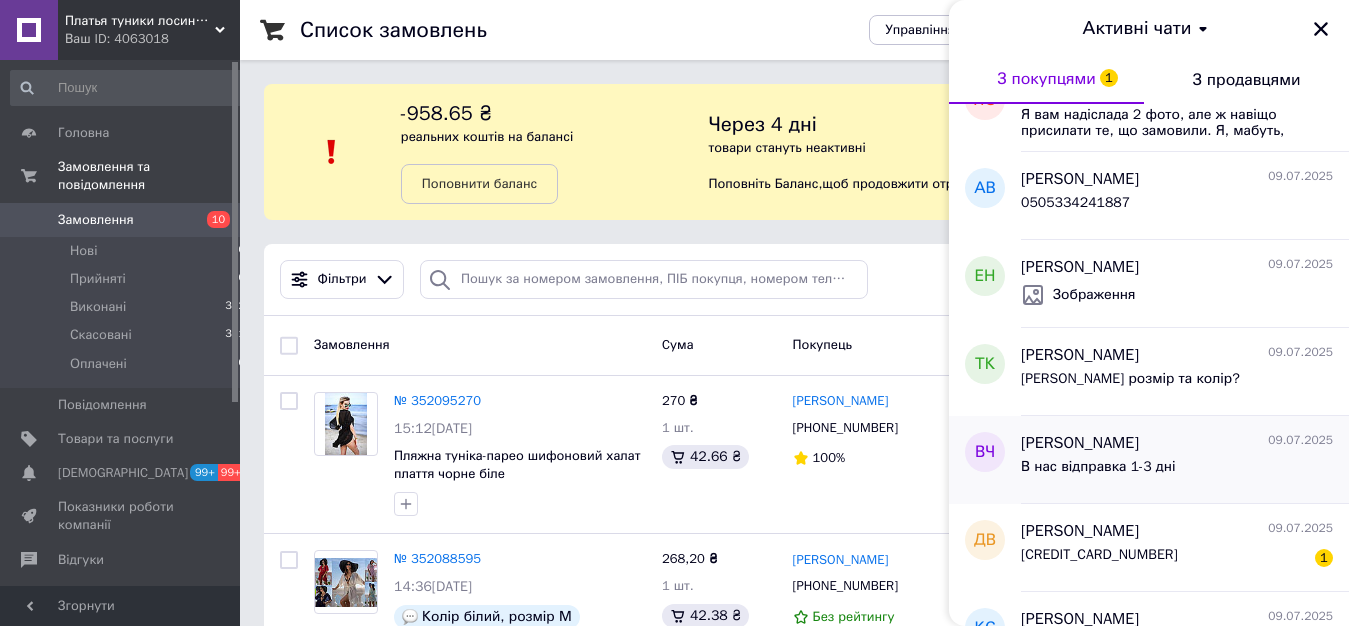 scroll, scrollTop: 0, scrollLeft: 0, axis: both 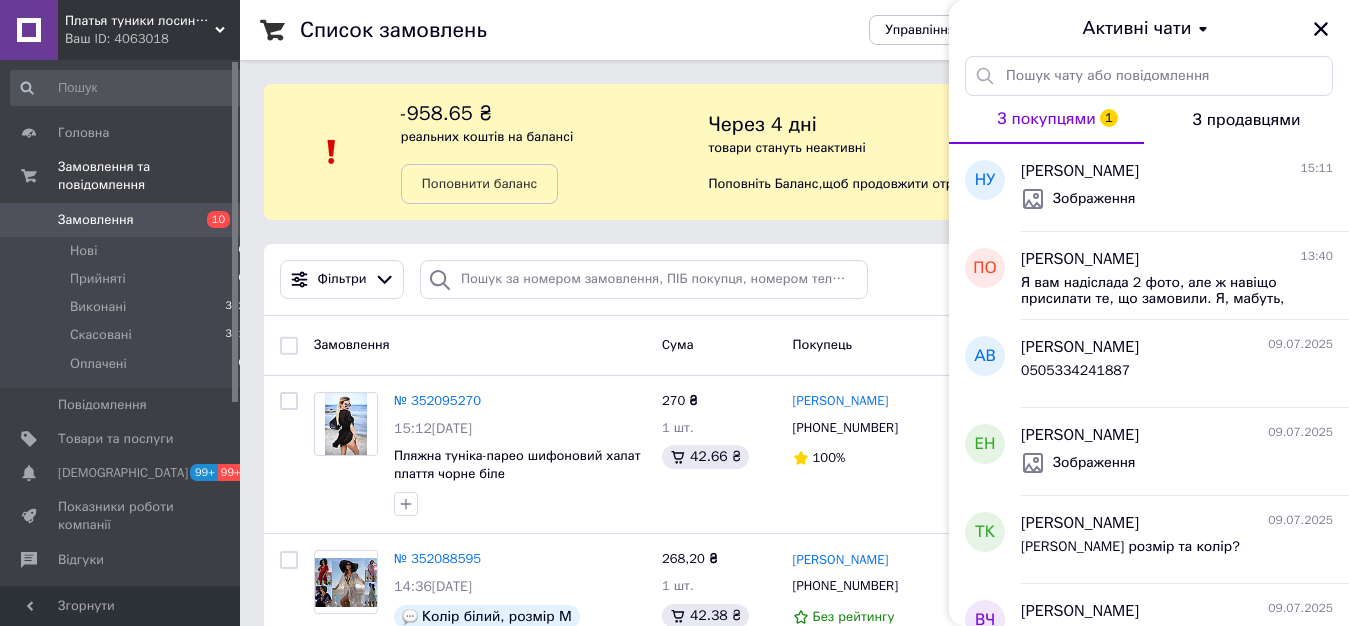 drag, startPoint x: 1268, startPoint y: 35, endPoint x: 1307, endPoint y: 38, distance: 39.115215 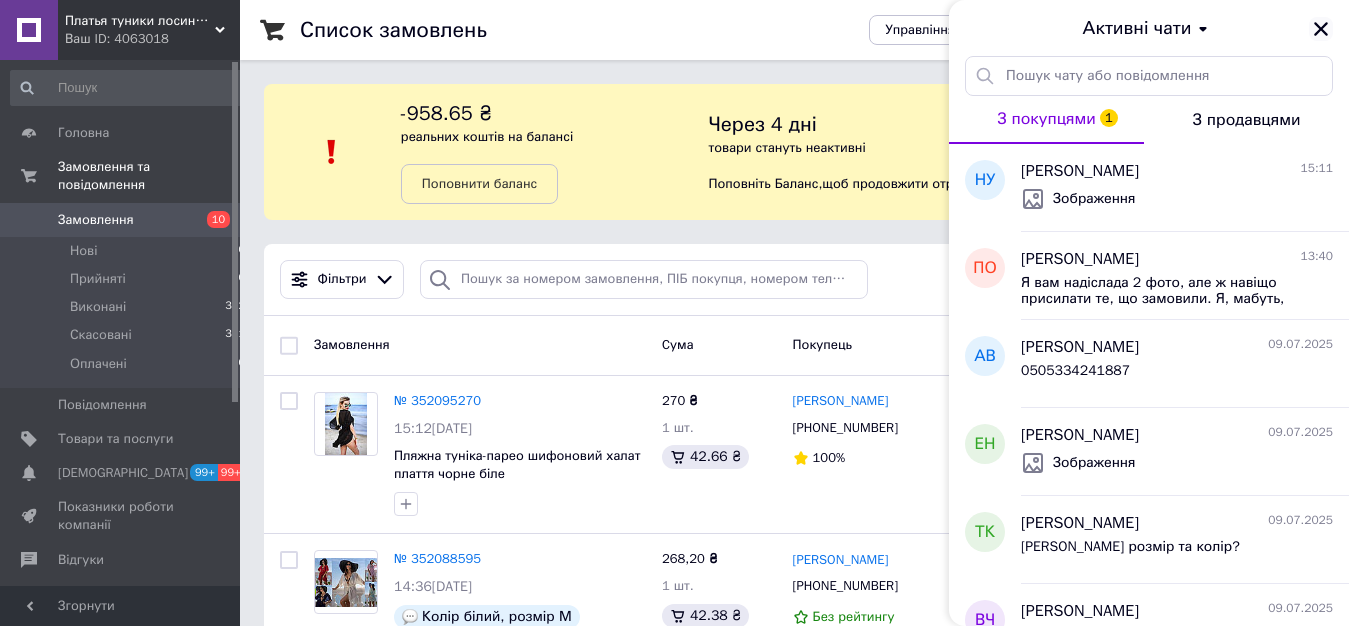 click 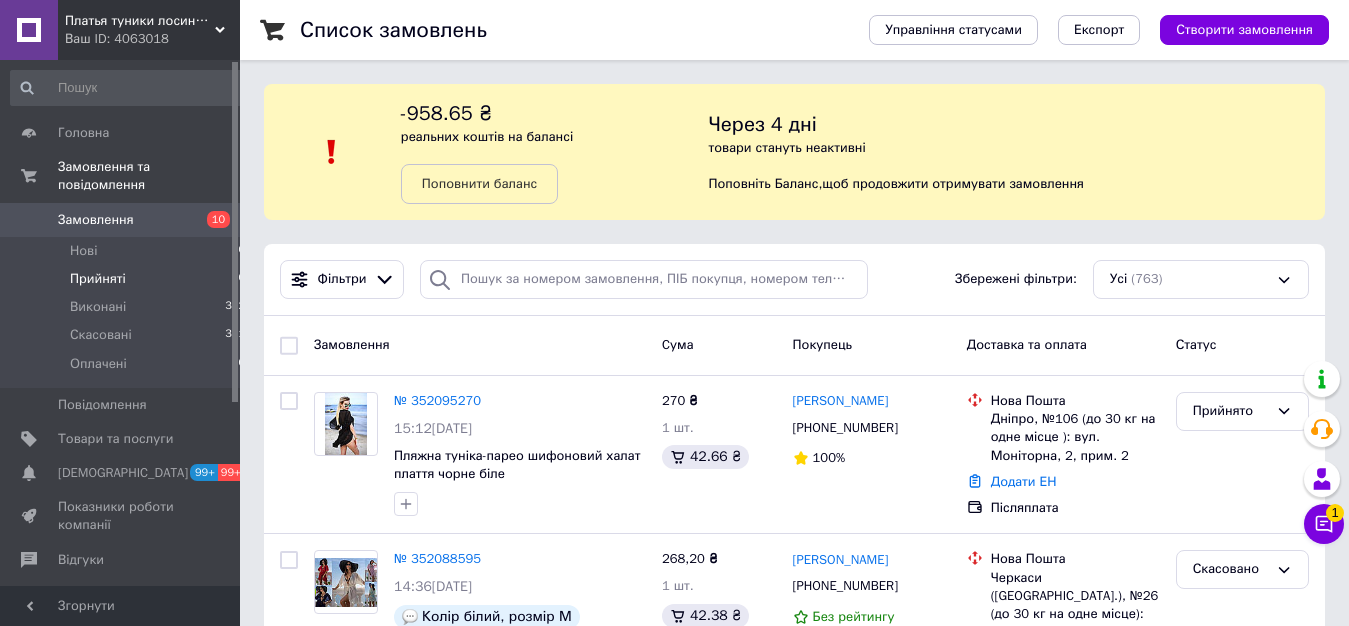 click on "90" at bounding box center [238, 279] 